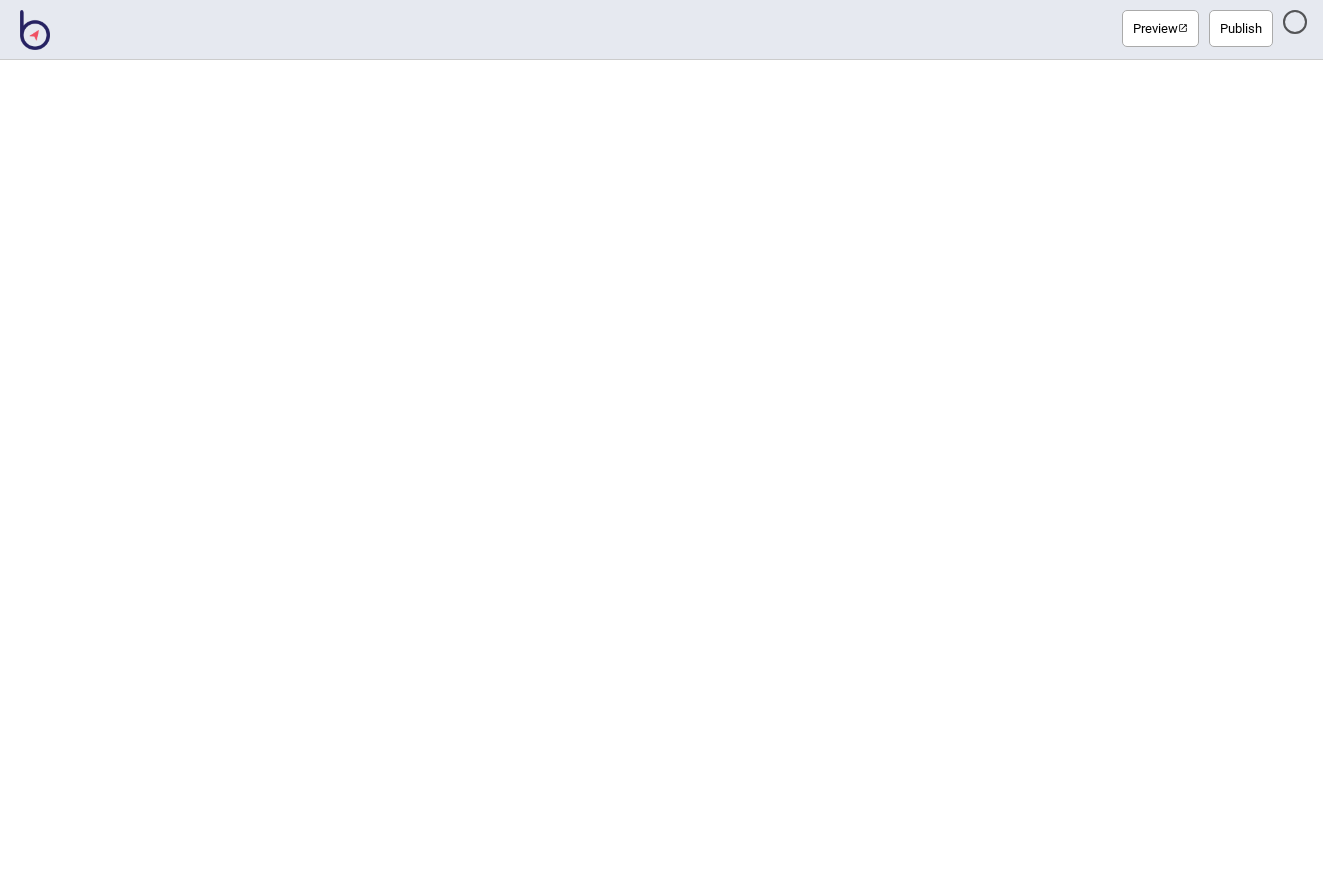 scroll, scrollTop: 0, scrollLeft: 0, axis: both 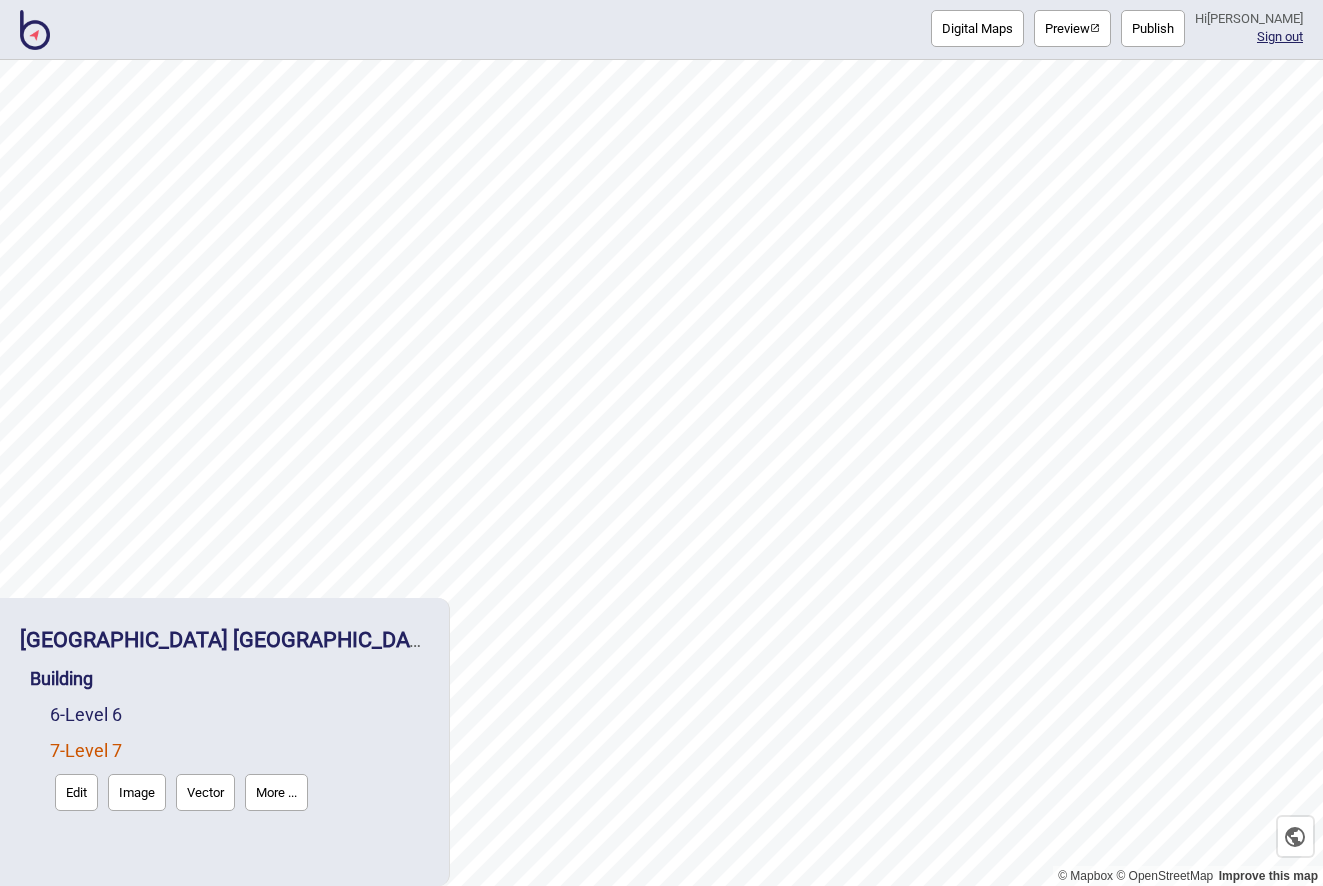 click at bounding box center [35, 30] 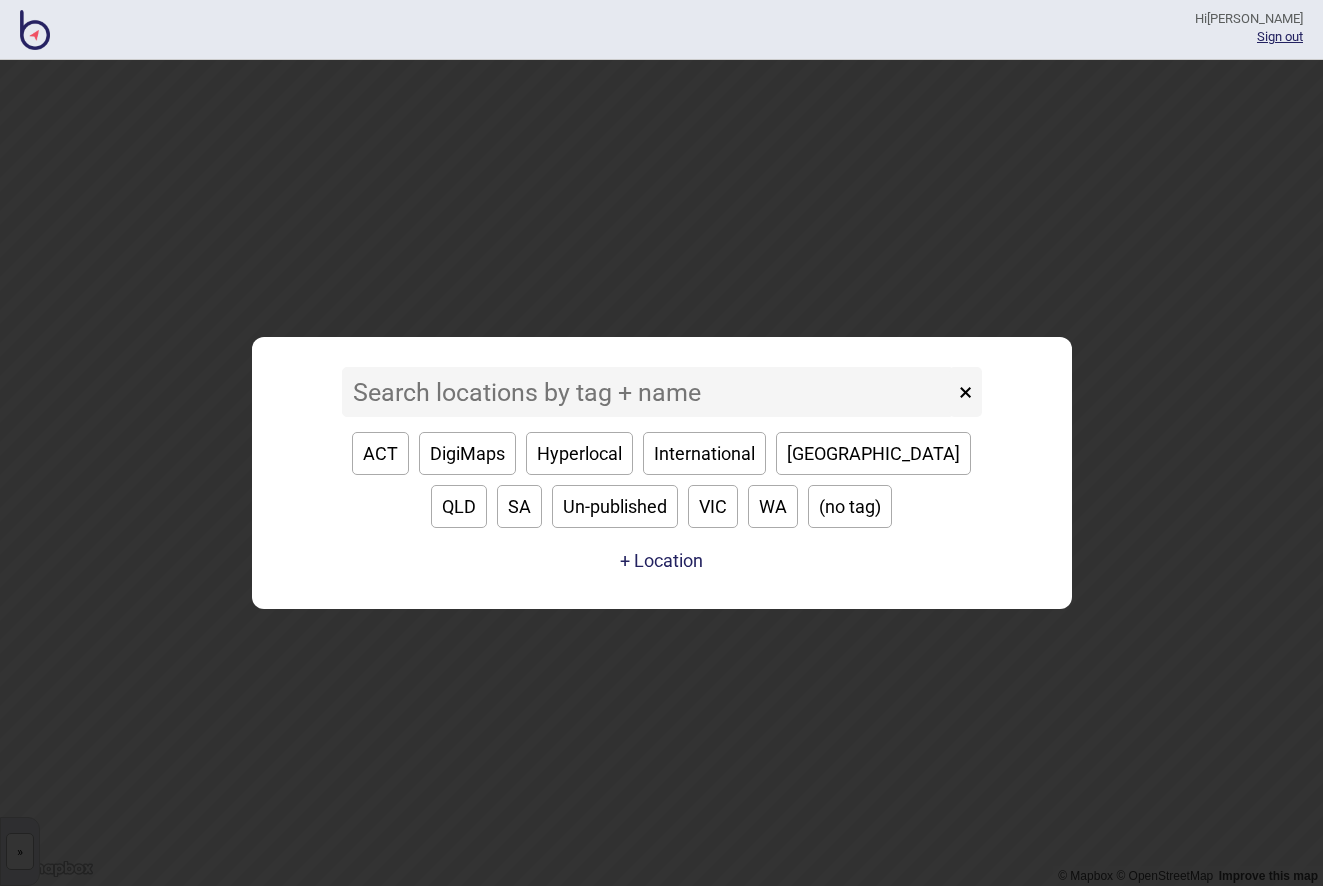 click at bounding box center (648, 392) 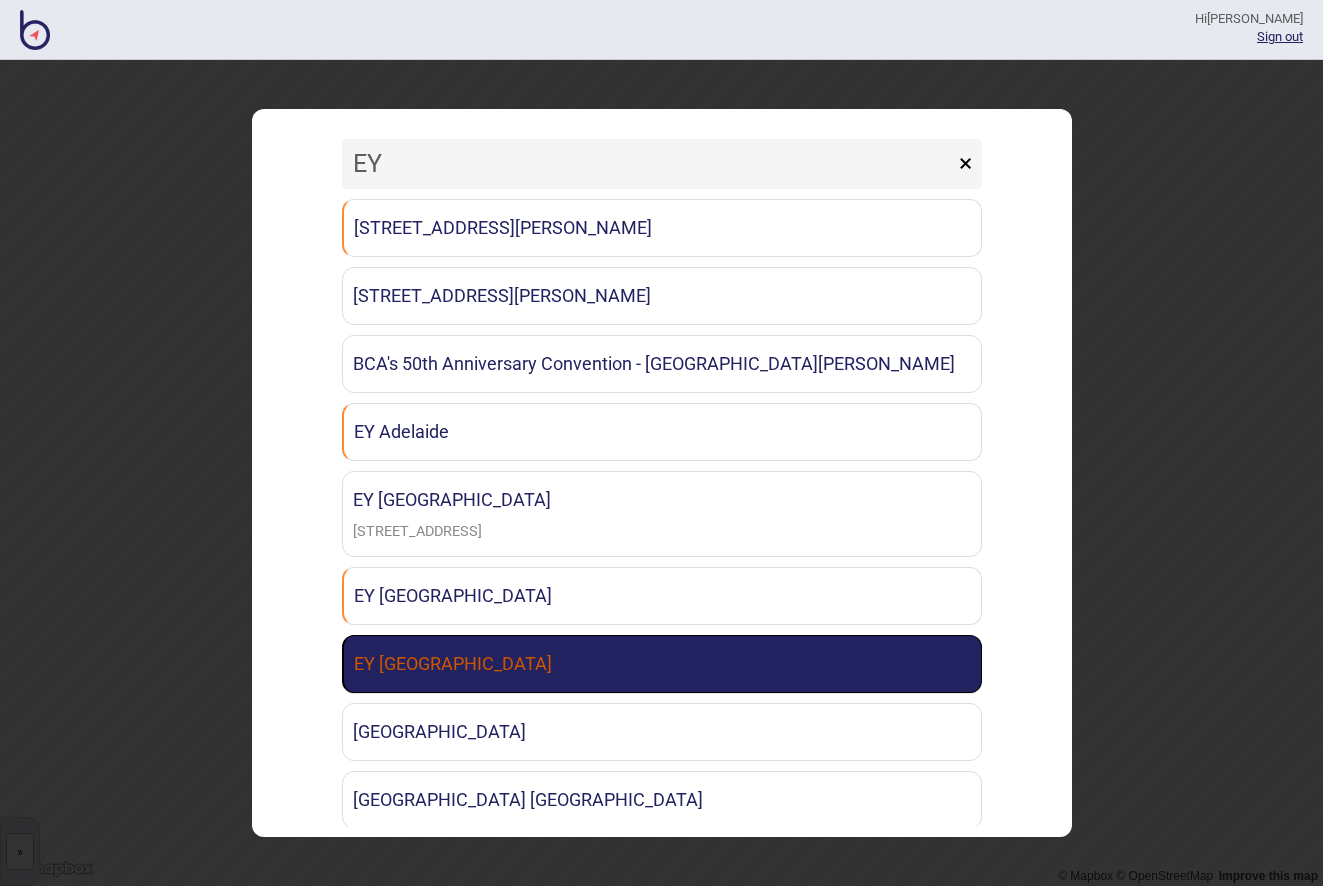 type on "EY" 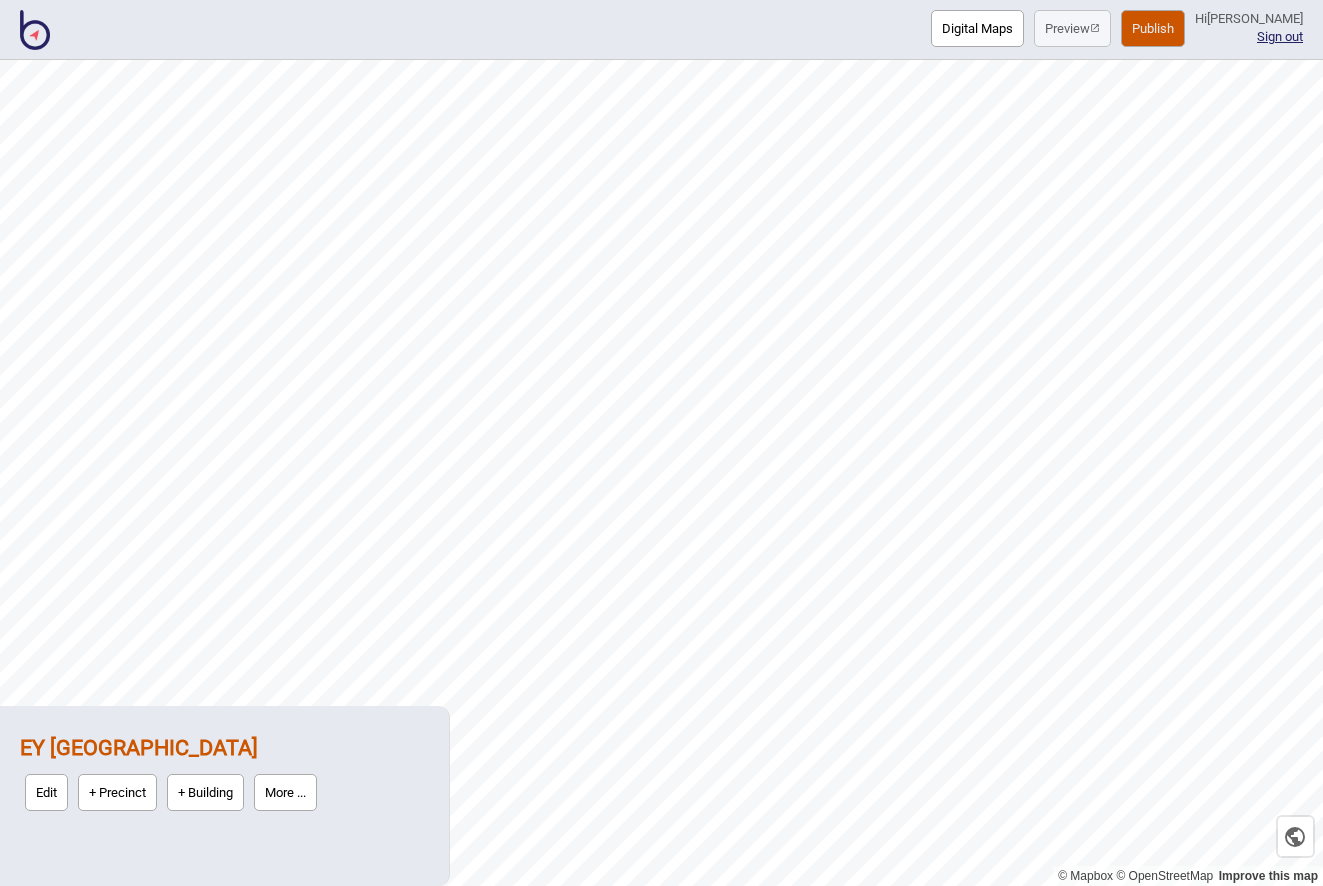 click on "Digital Maps" at bounding box center (977, 28) 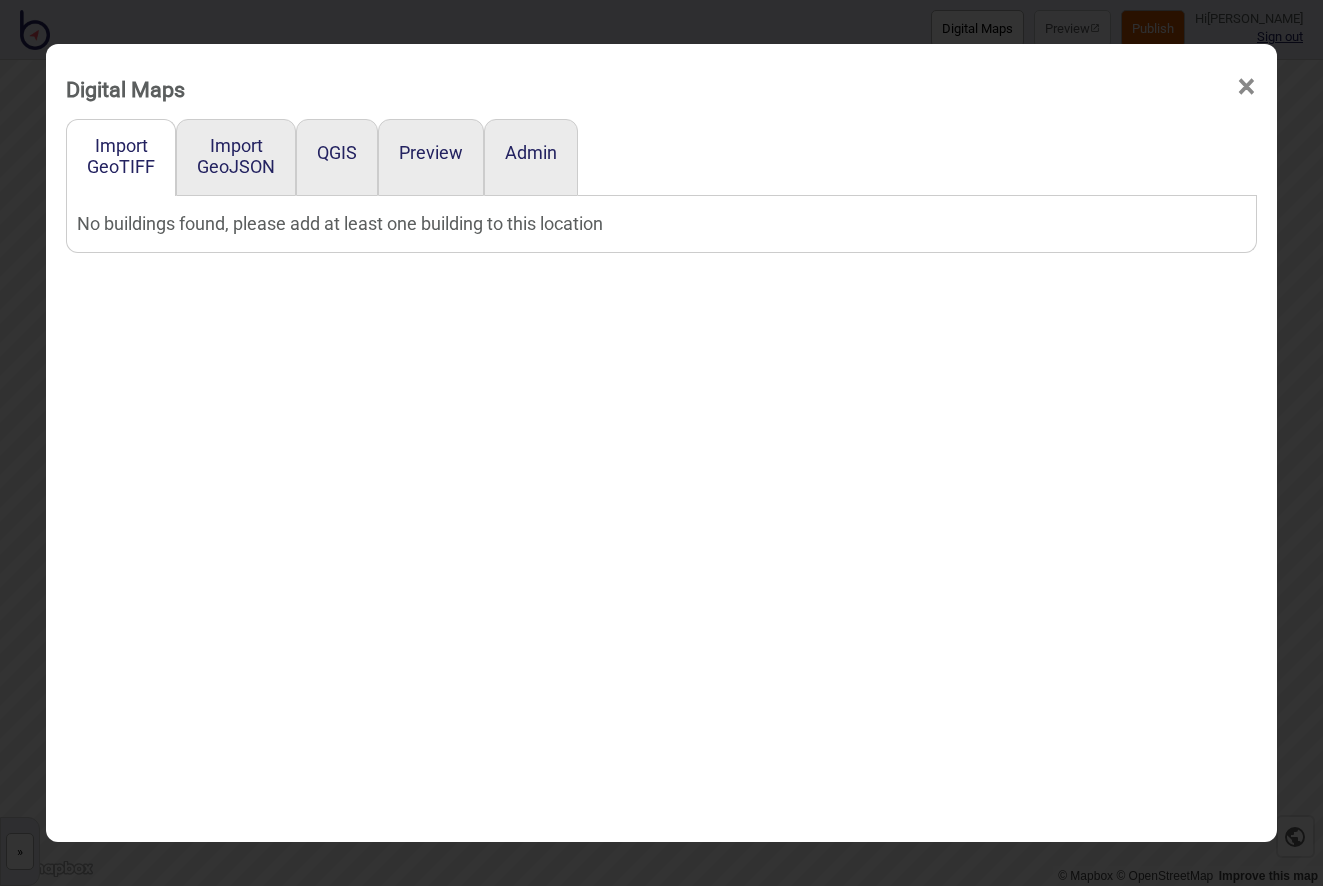 click on "×" at bounding box center (1246, 87) 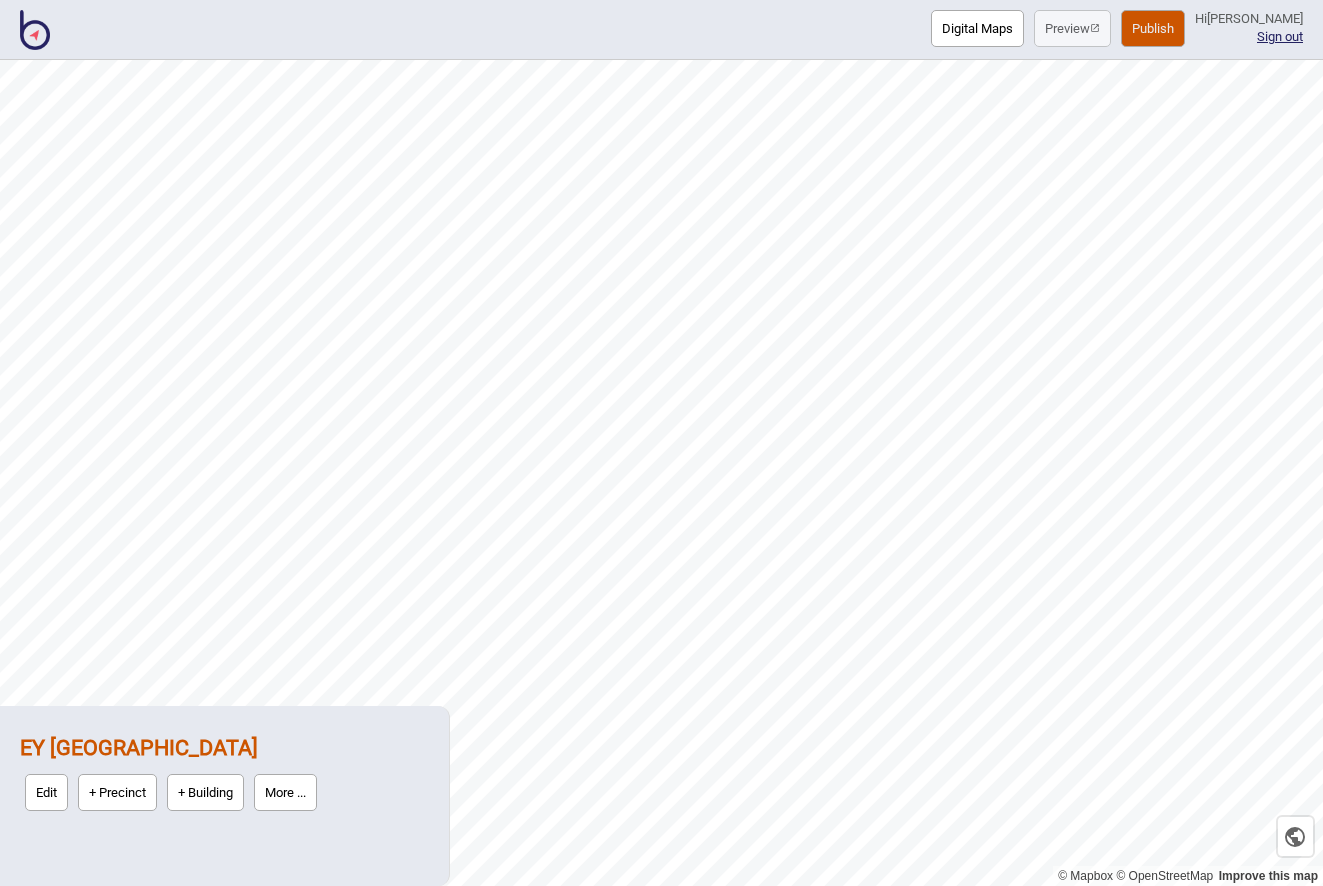 click on "+ Building" at bounding box center (205, 792) 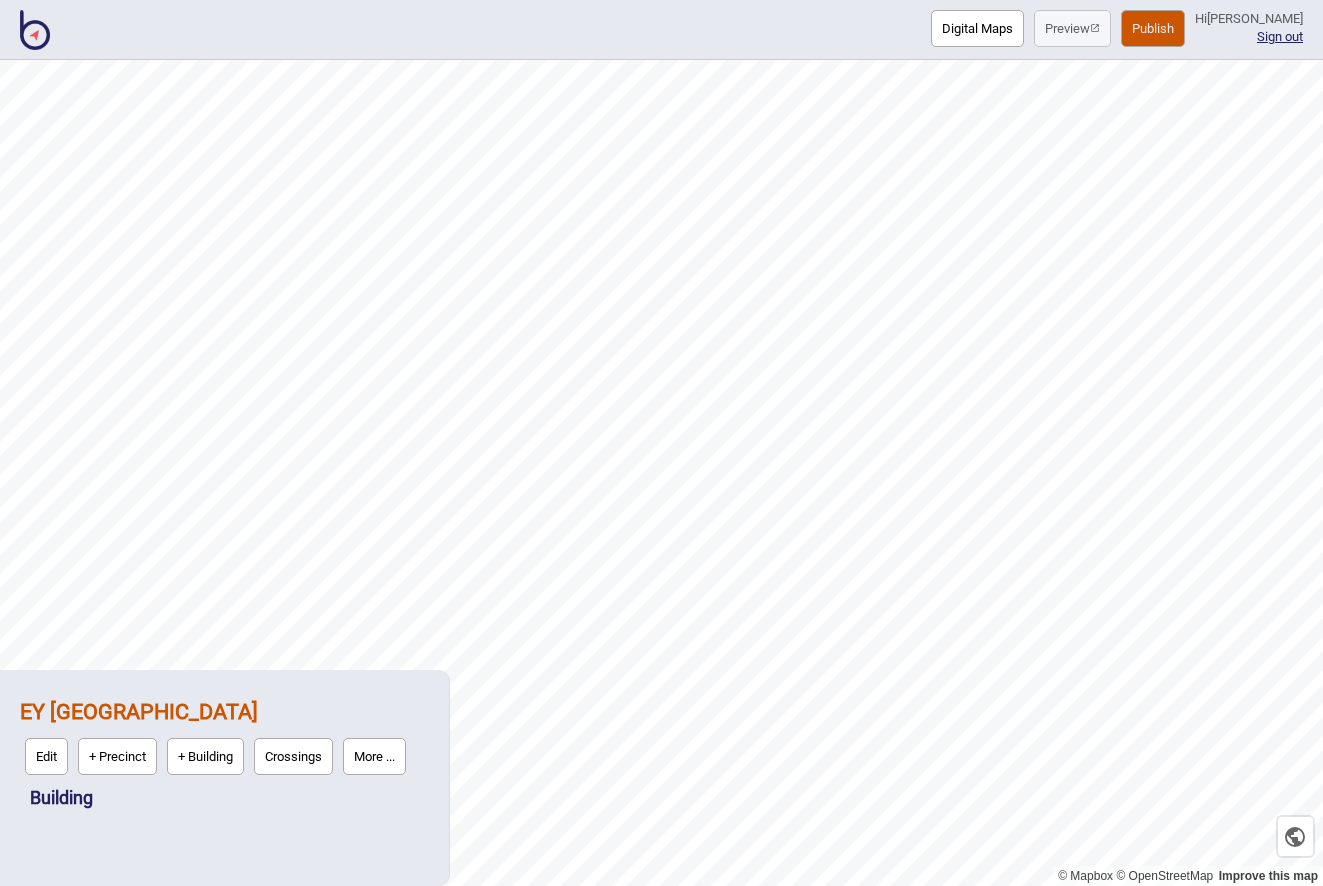 click on "Digital Maps" at bounding box center [977, 28] 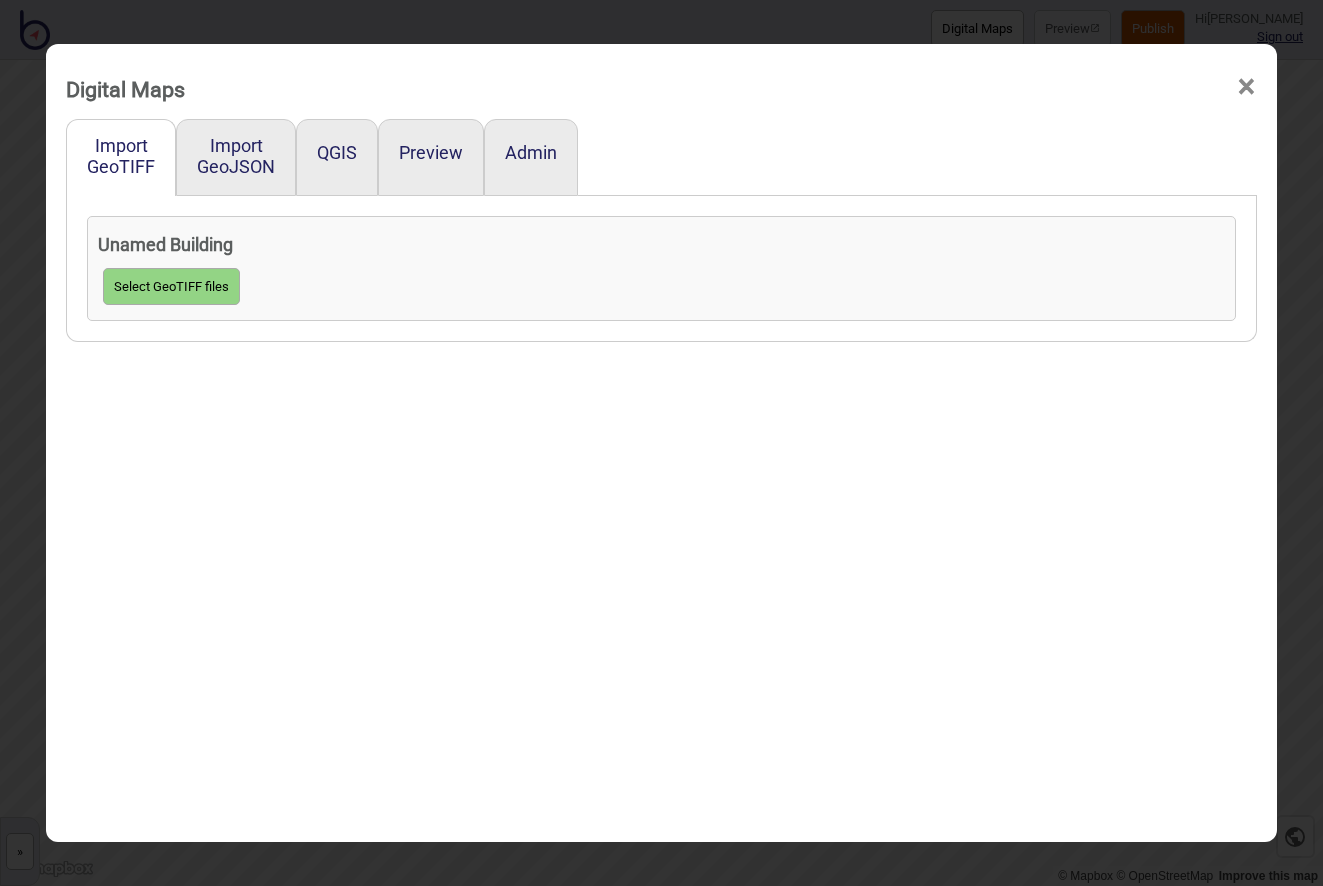 click on "Select GeoTIFF files" at bounding box center (171, 286) 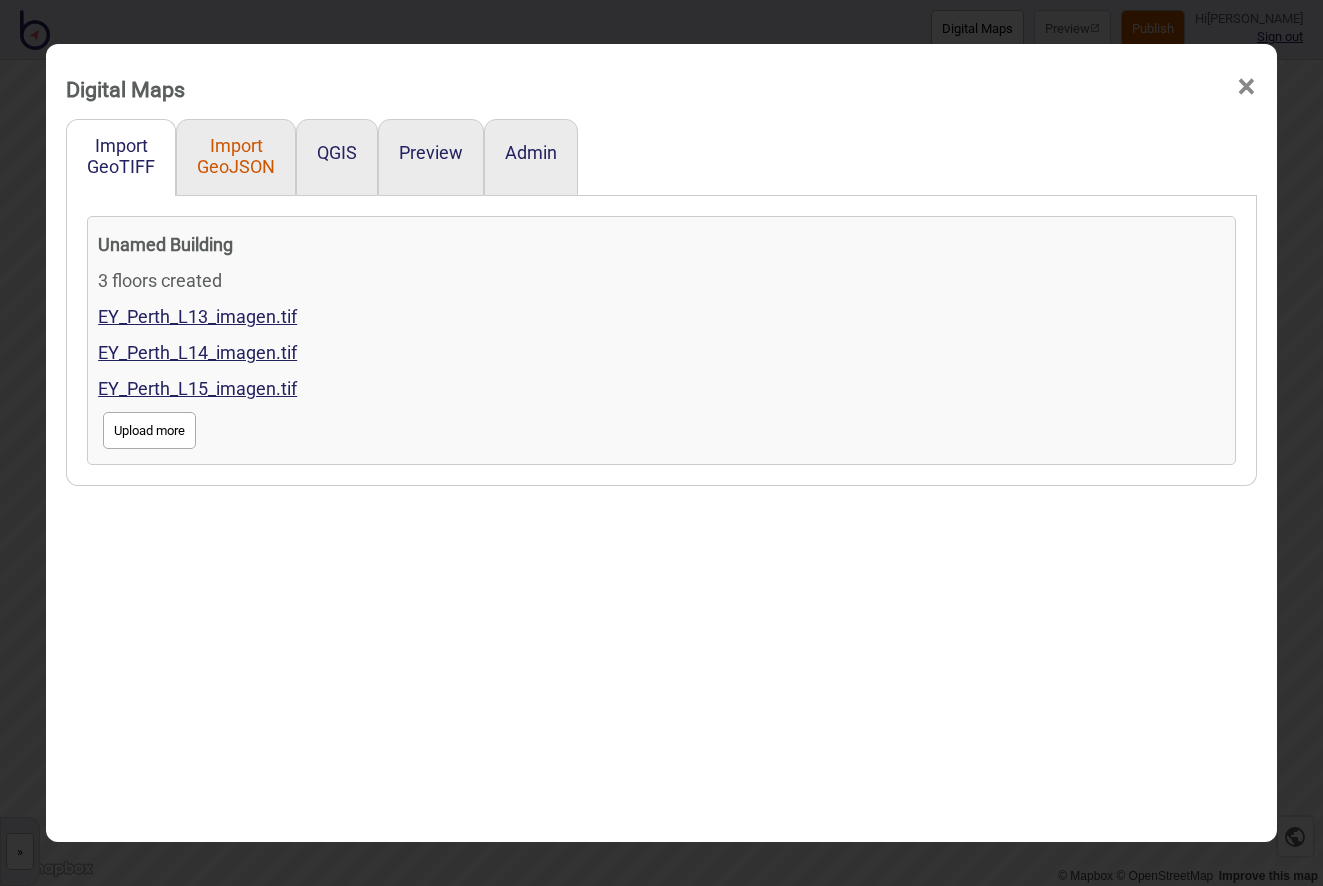 click on "Import GeoJSON" at bounding box center [236, 156] 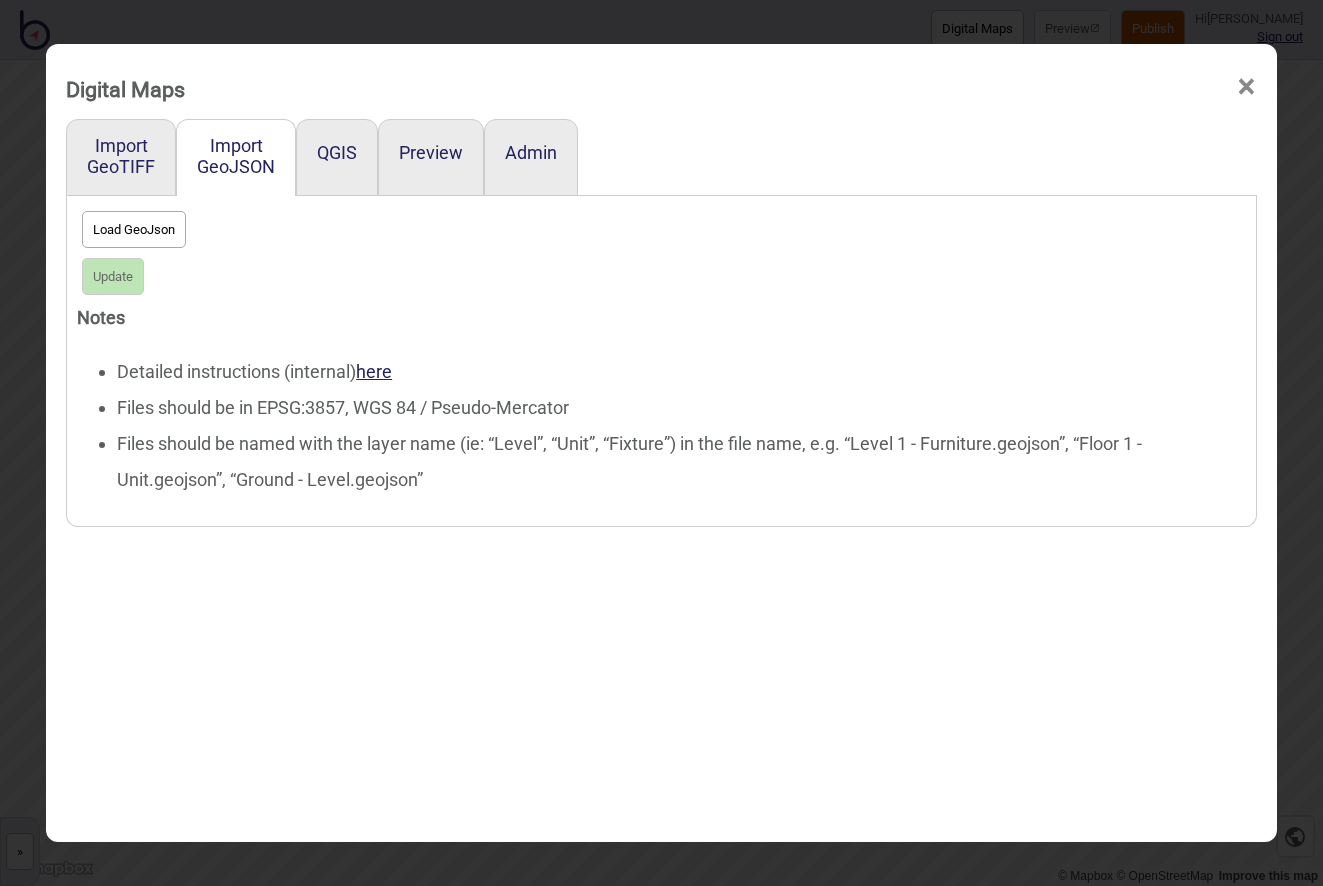 click on "Load GeoJson" at bounding box center [134, 229] 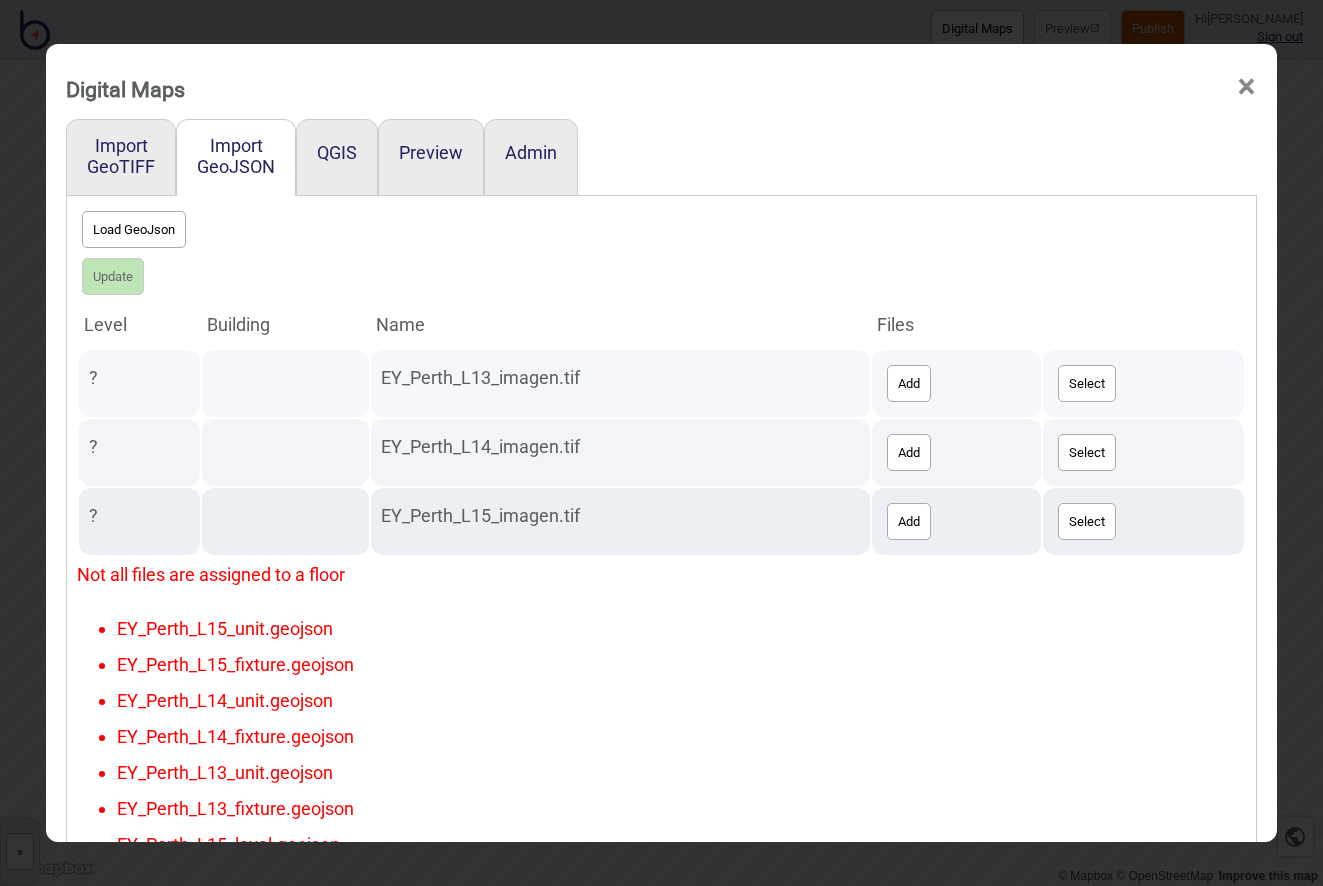 click on "Add" at bounding box center [909, 383] 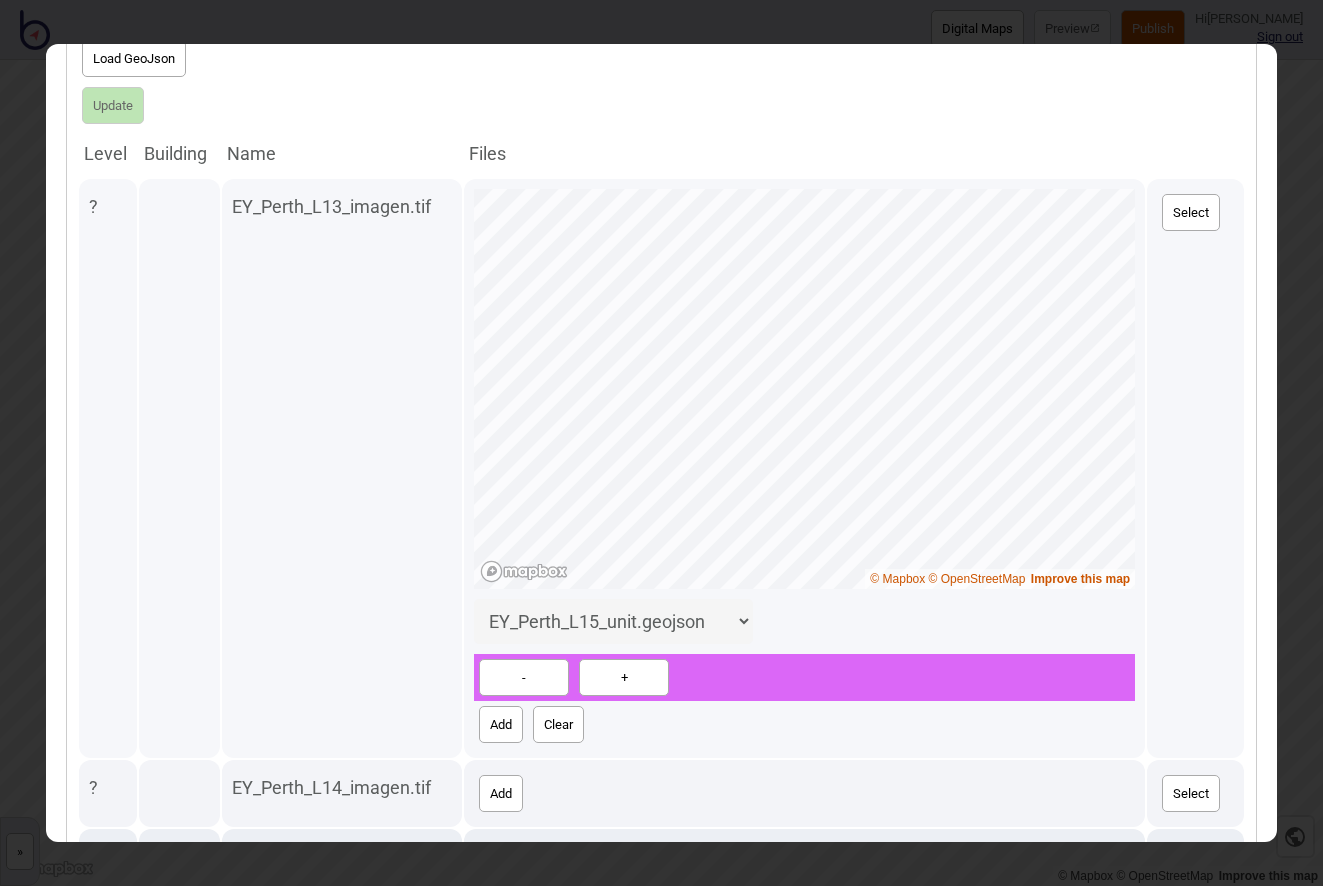 scroll, scrollTop: 240, scrollLeft: 0, axis: vertical 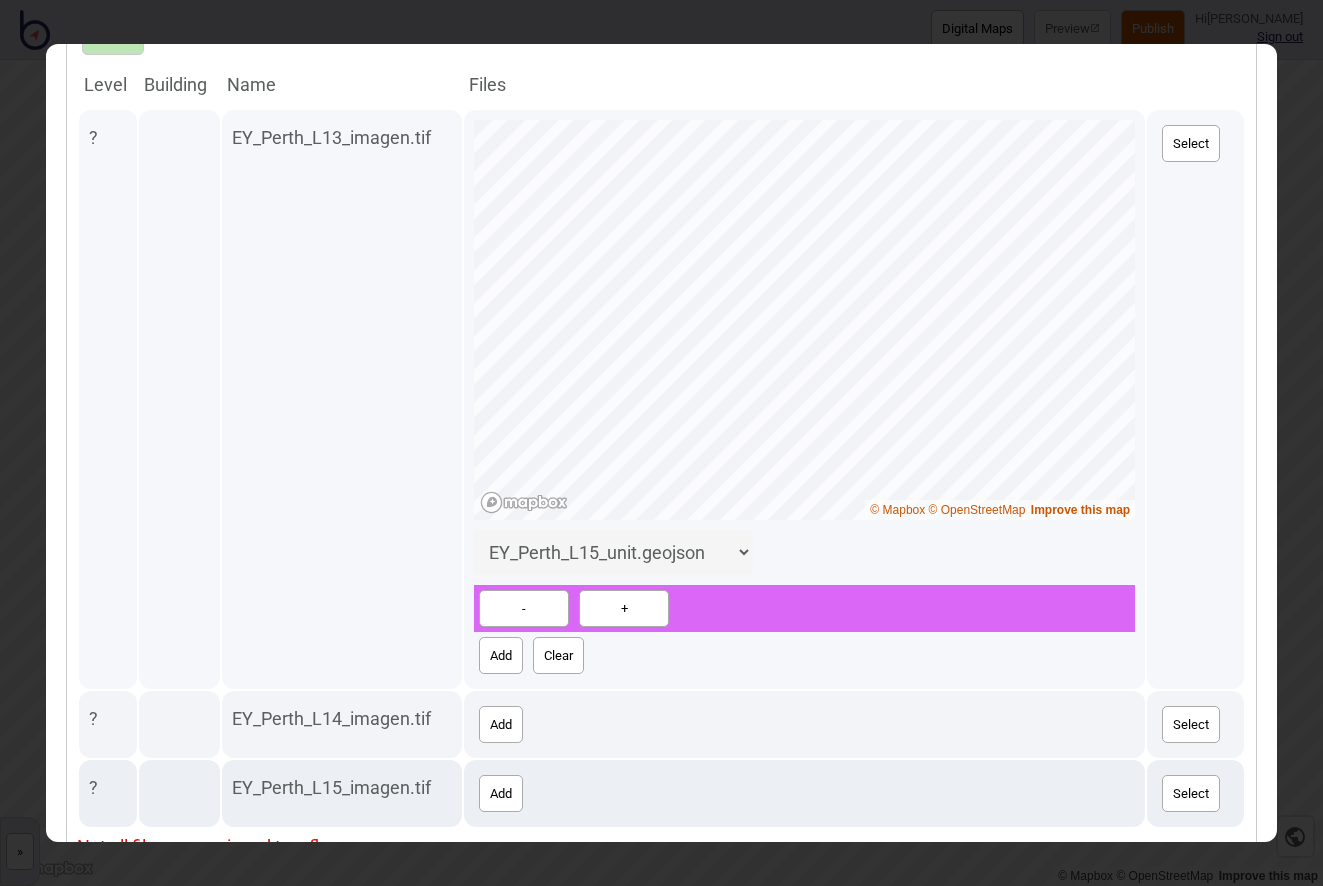 select on "EY_Perth_L13_unit.geojson" 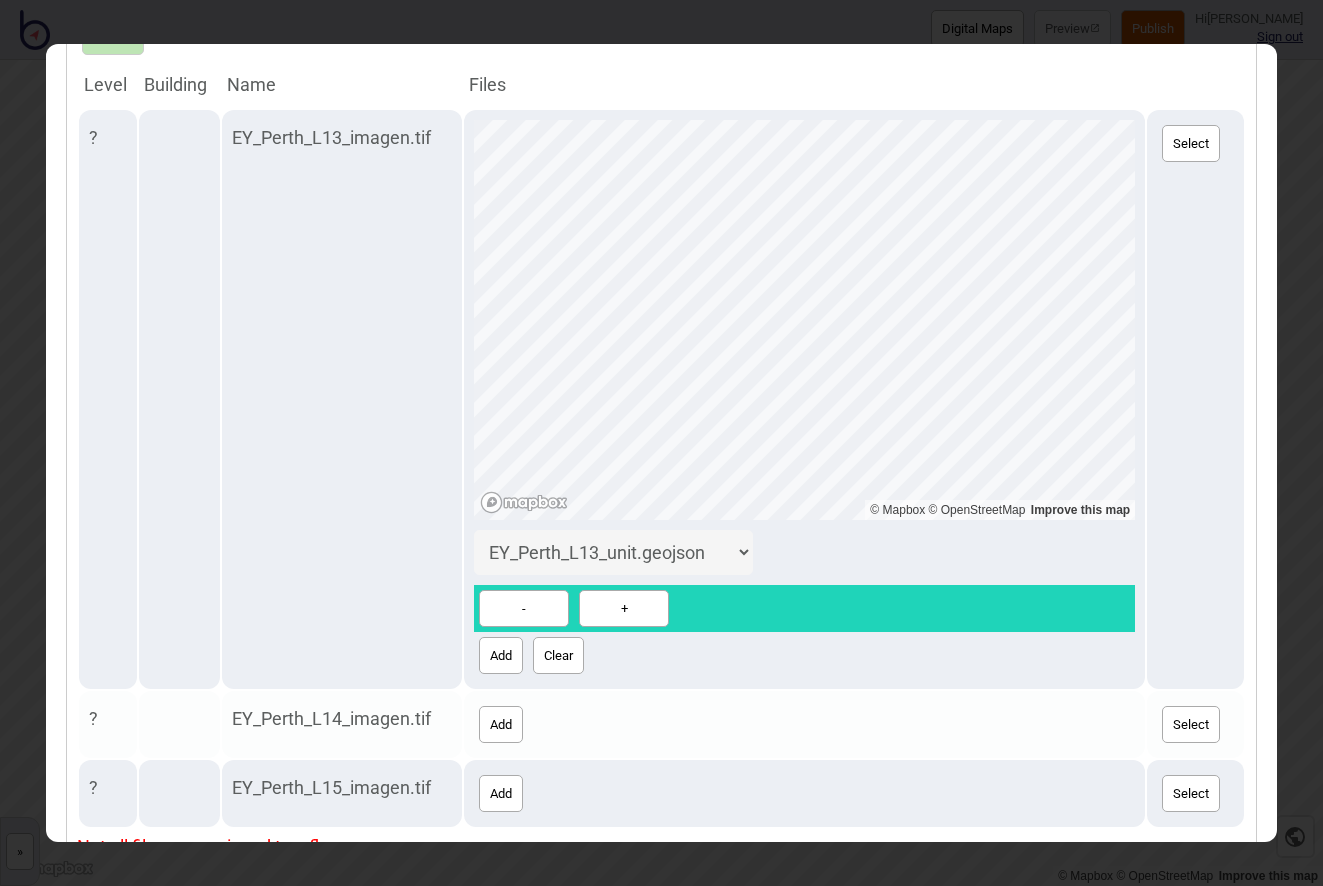 click on "Add" at bounding box center [501, 724] 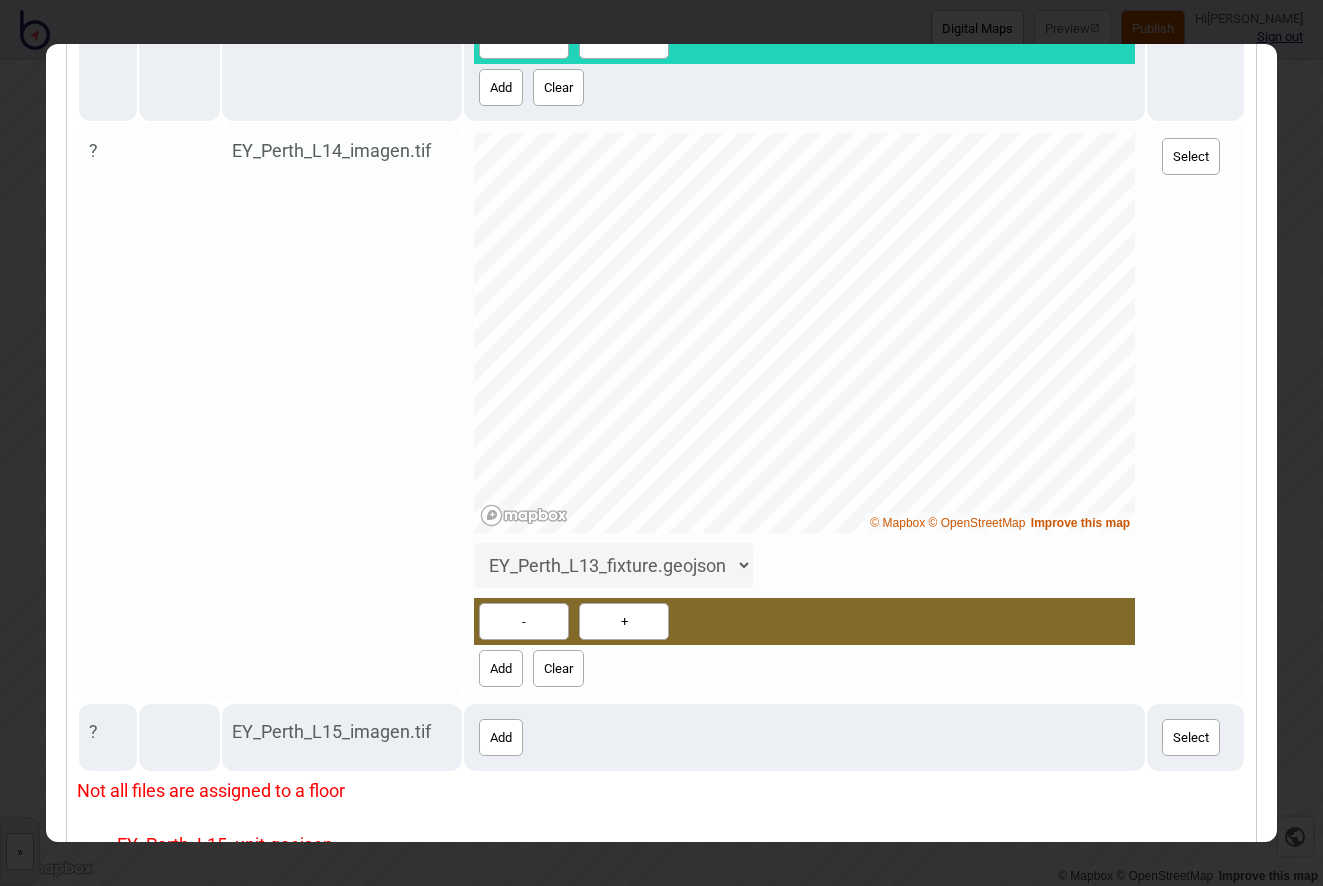 scroll, scrollTop: 0, scrollLeft: 0, axis: both 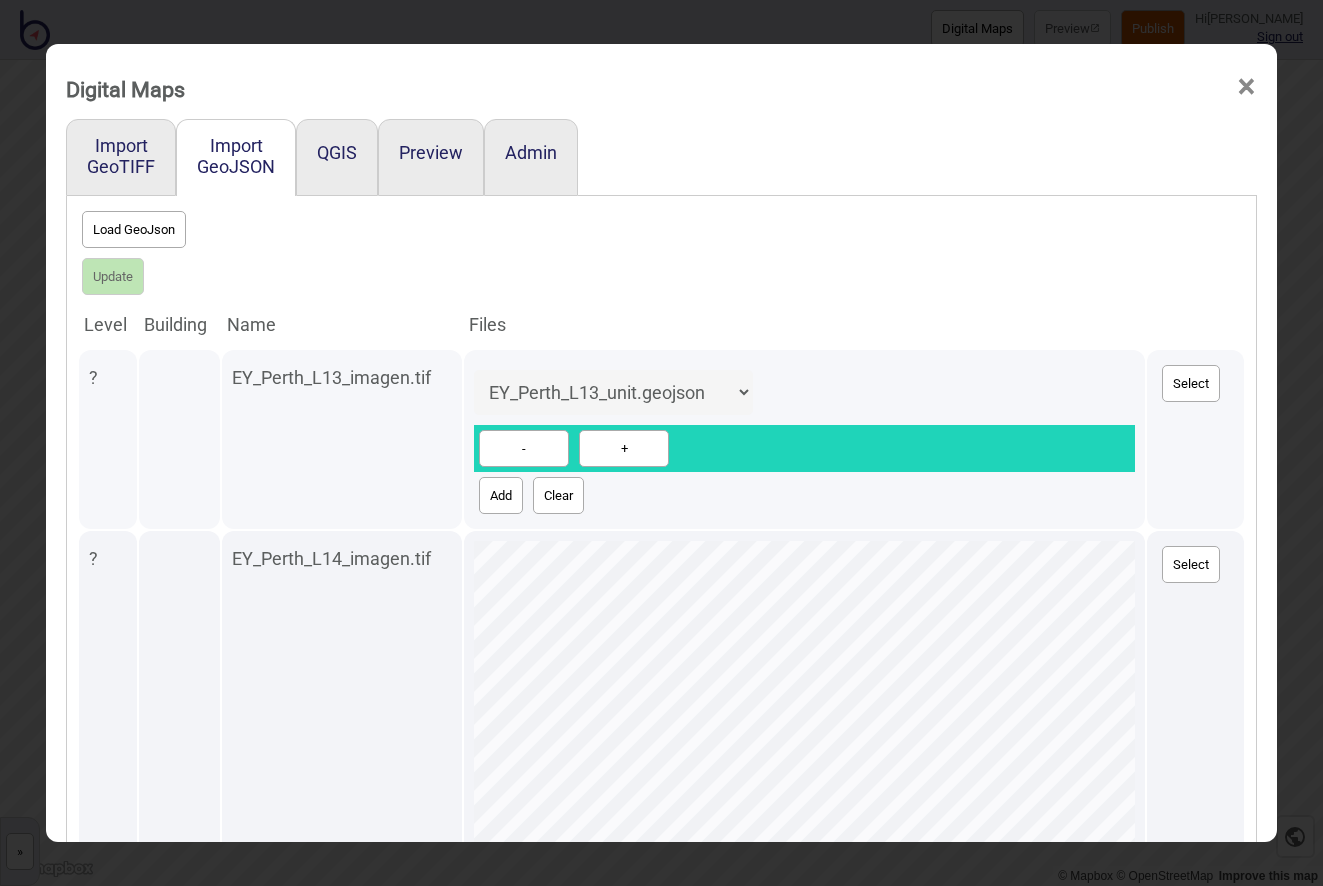 click on "Add" at bounding box center [501, 495] 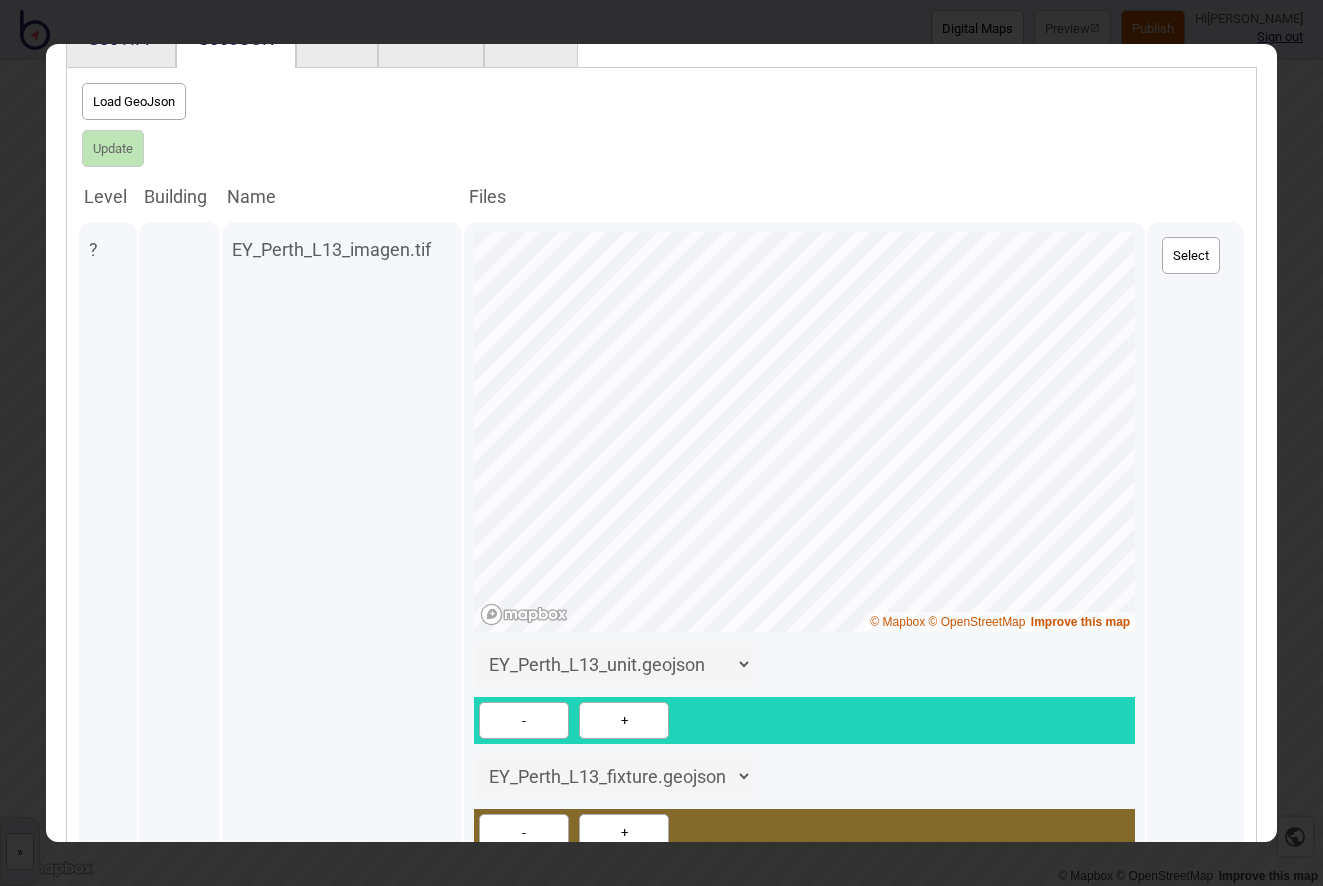 scroll, scrollTop: 291, scrollLeft: 0, axis: vertical 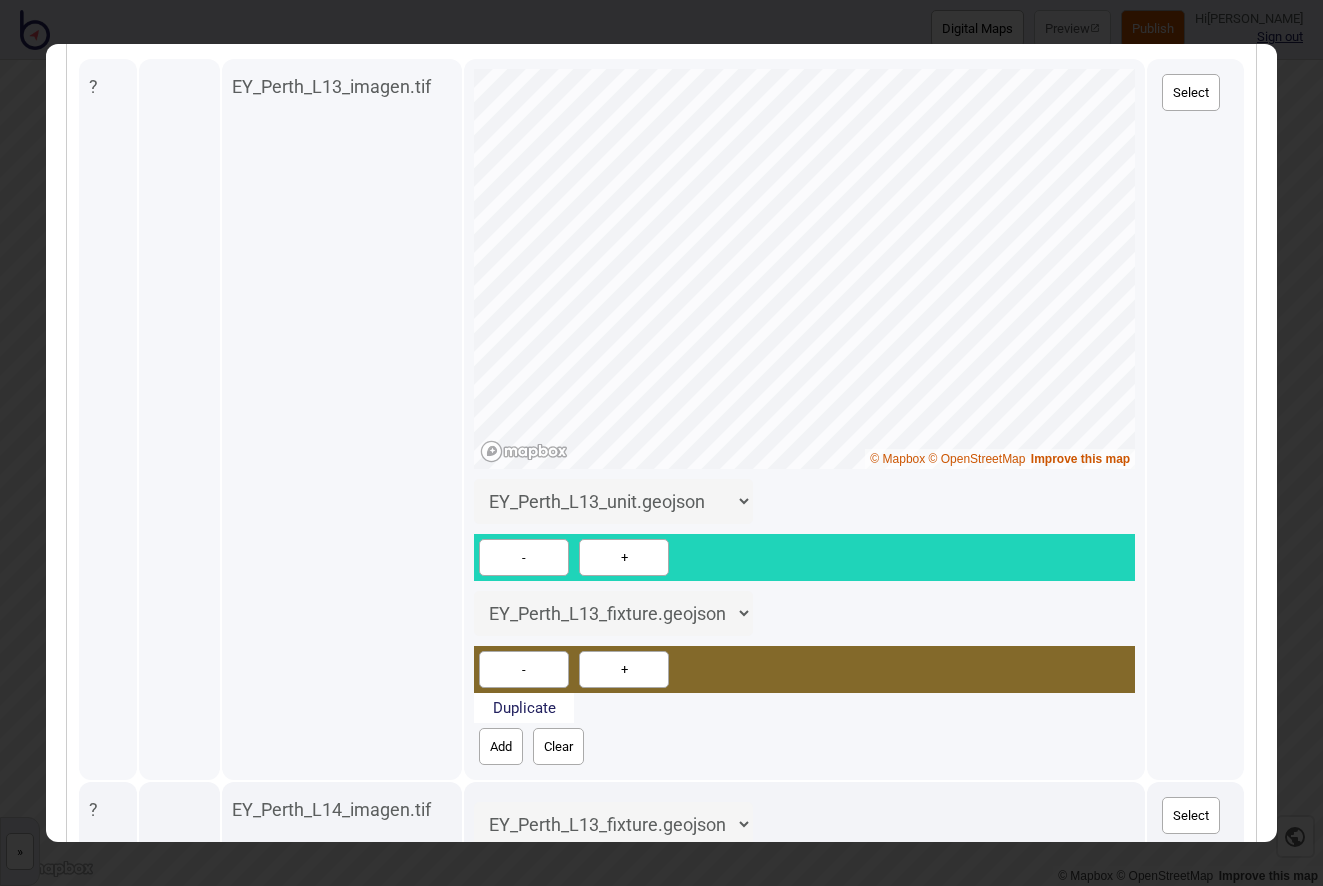 click on "Add" at bounding box center [501, 746] 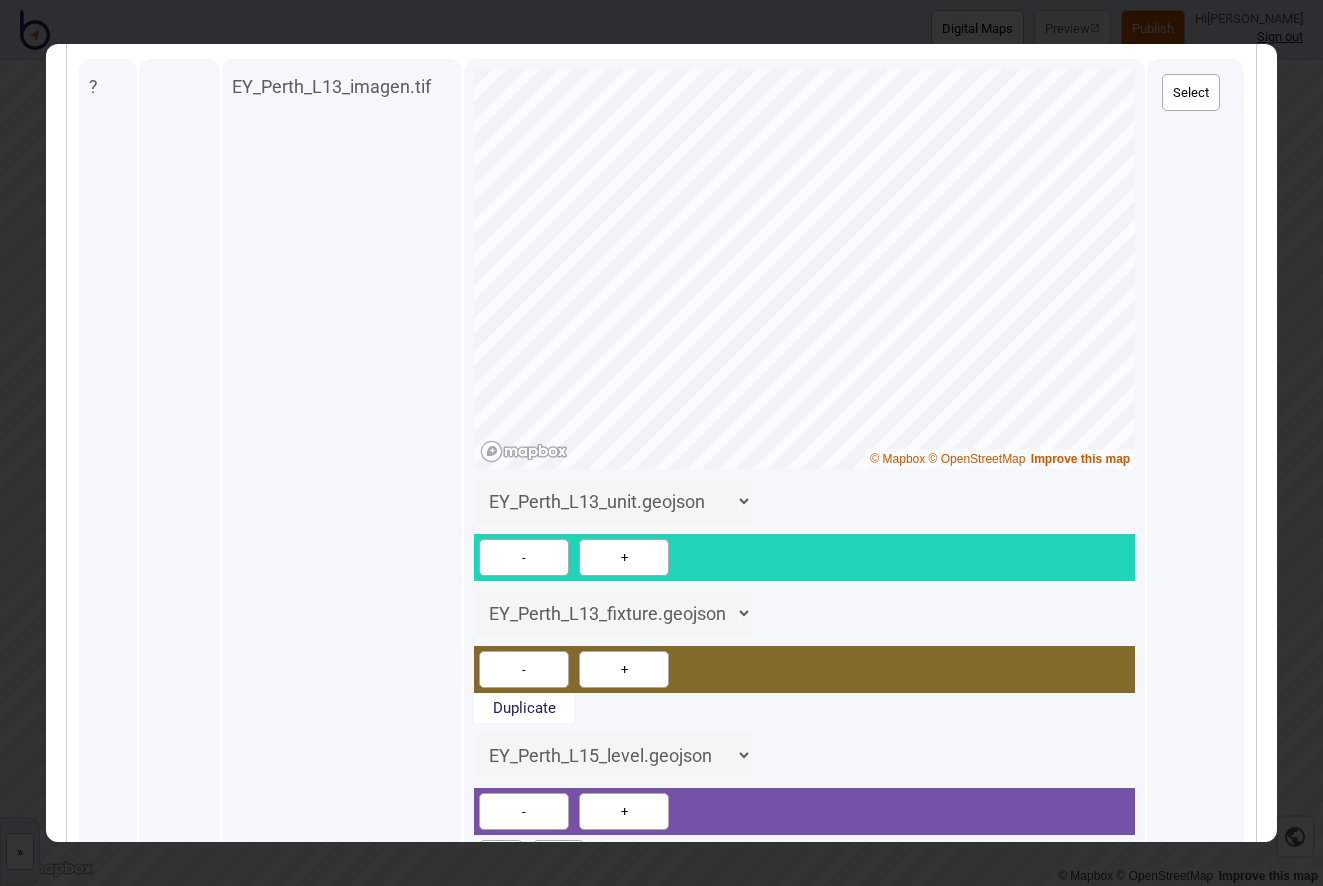 select on "EY_Perth_L13_level.geojson" 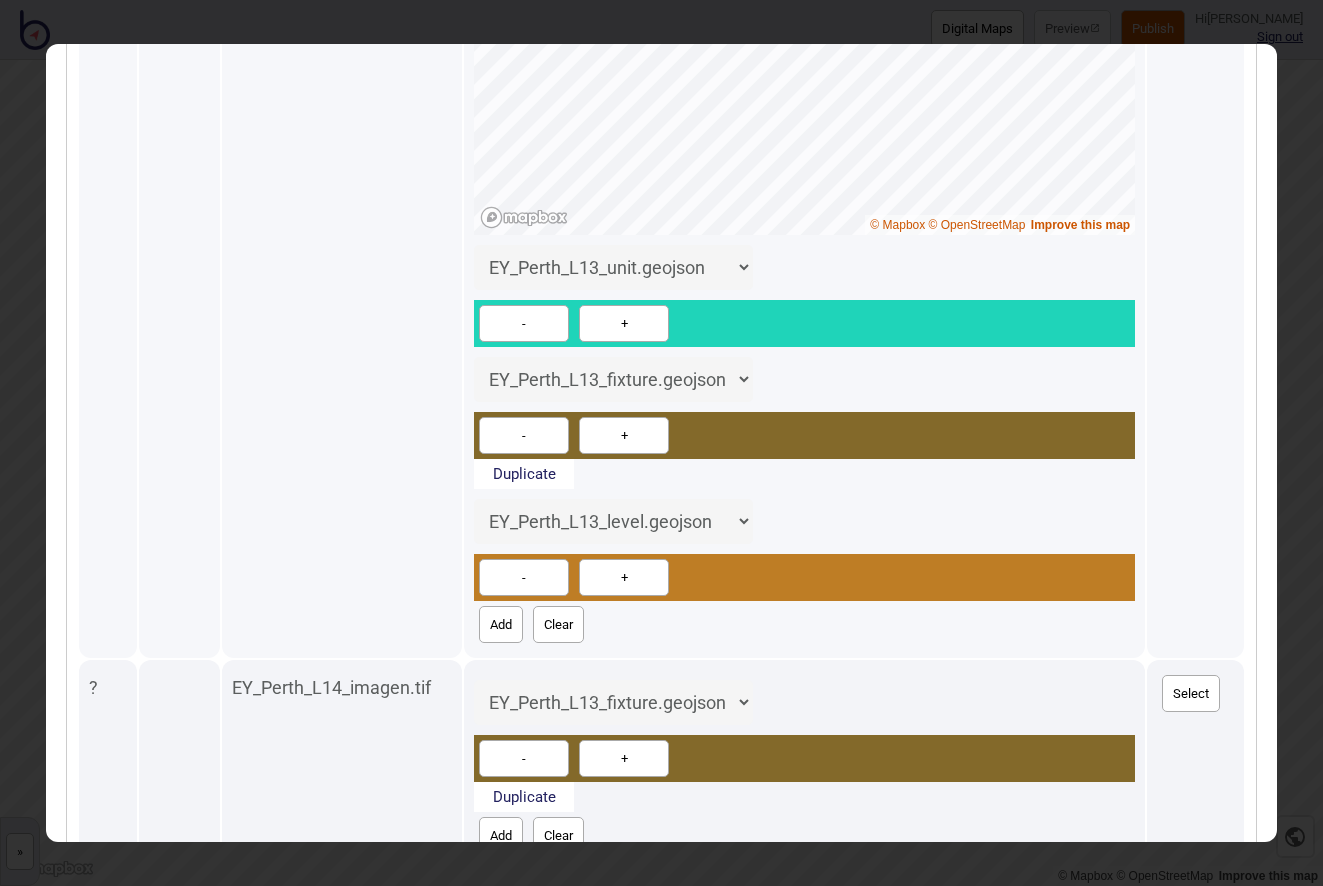 scroll, scrollTop: 666, scrollLeft: 0, axis: vertical 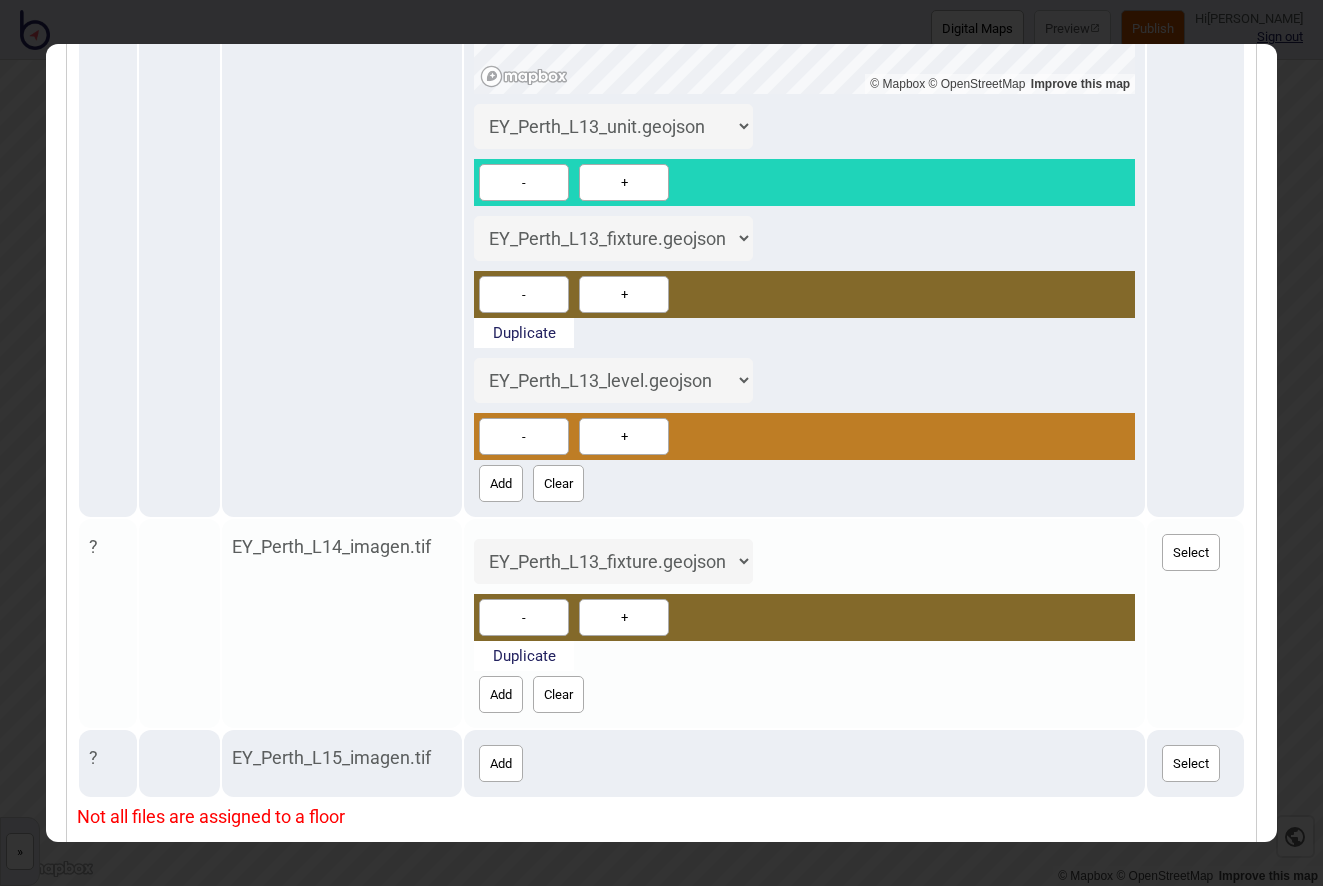 click on "EY_Perth_L14_imagen.tif" at bounding box center (342, 623) 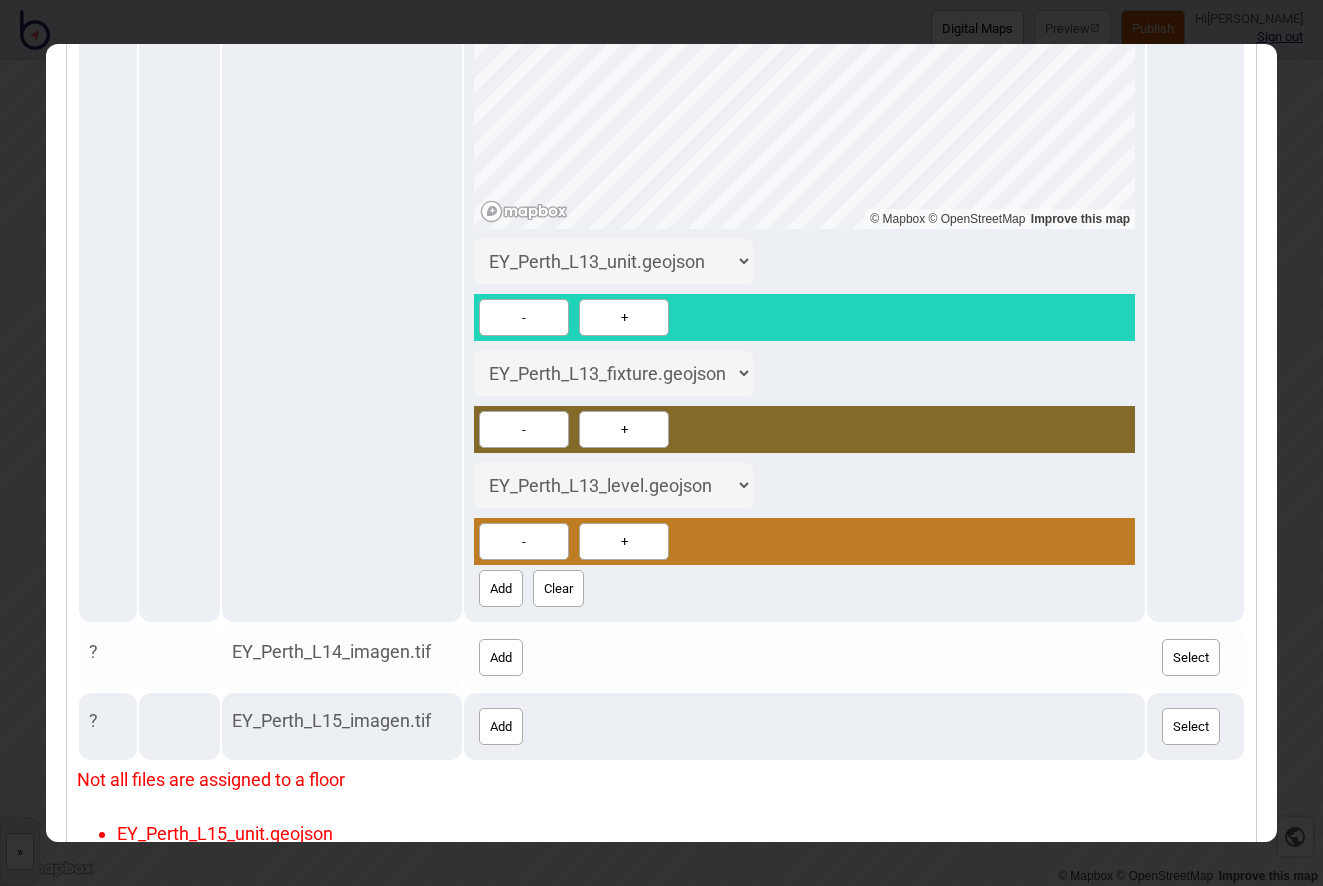 scroll, scrollTop: 448, scrollLeft: 0, axis: vertical 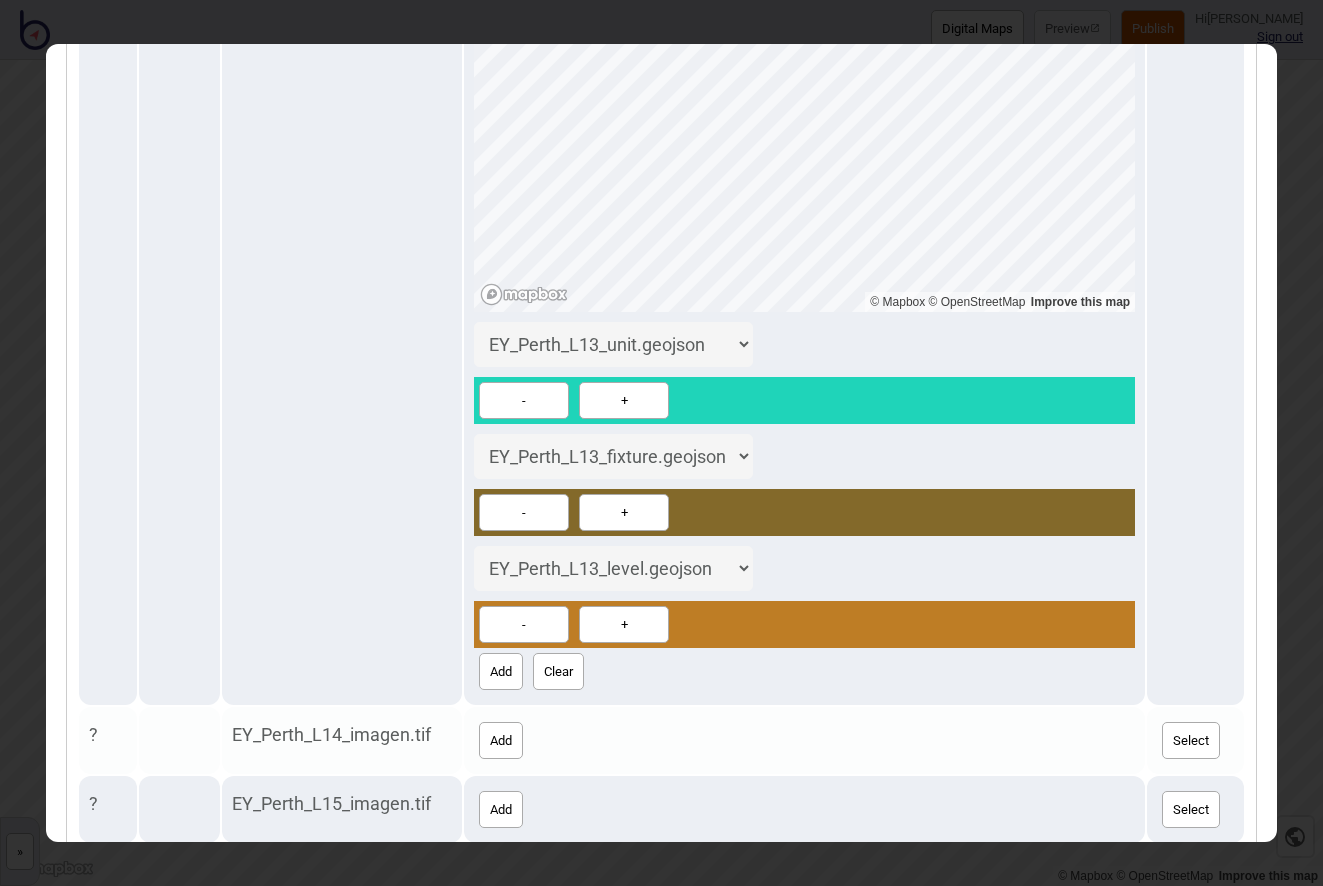 click on "Add" at bounding box center (501, 740) 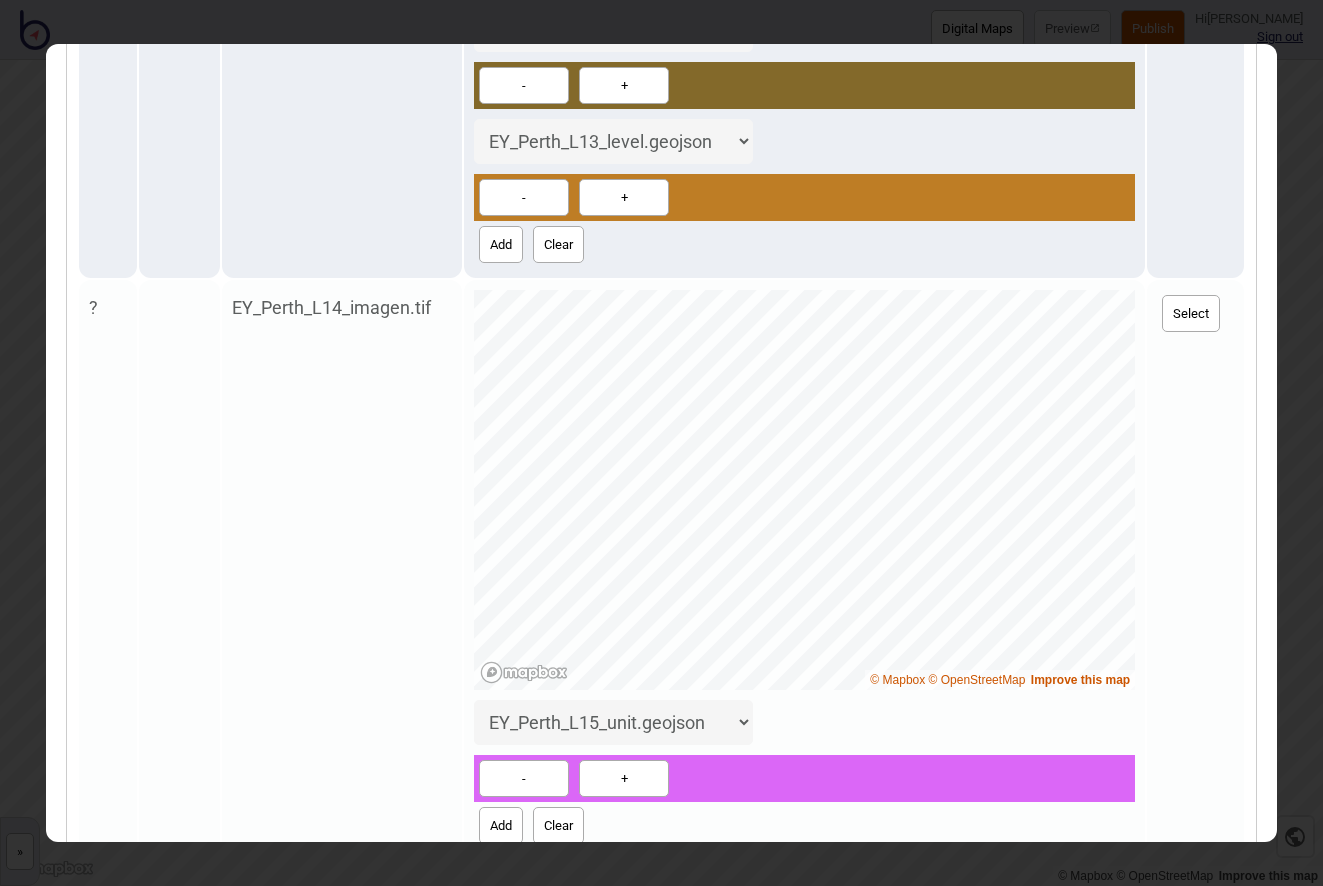 scroll, scrollTop: 638, scrollLeft: 0, axis: vertical 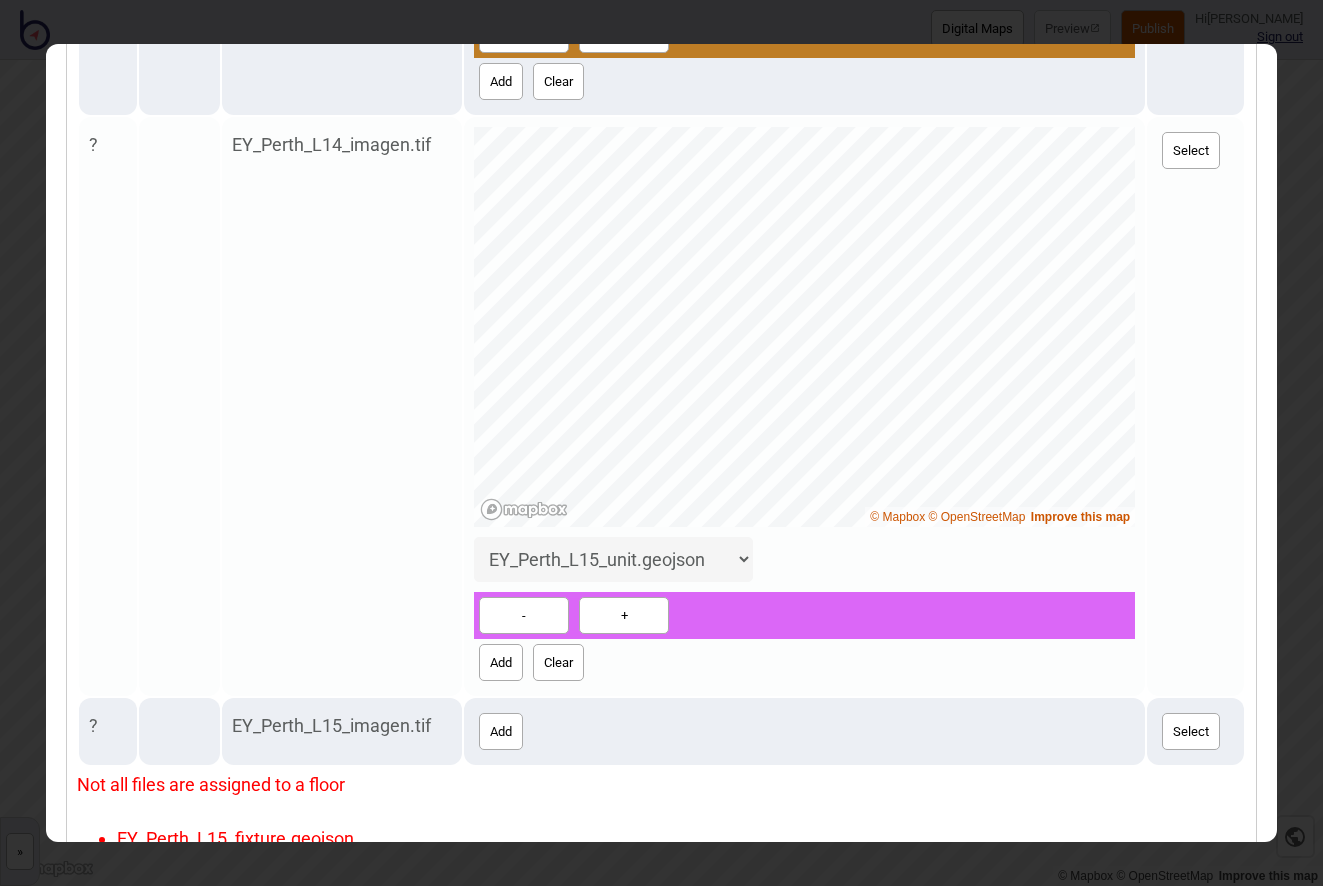 select on "EY_Perth_L14_unit.geojson" 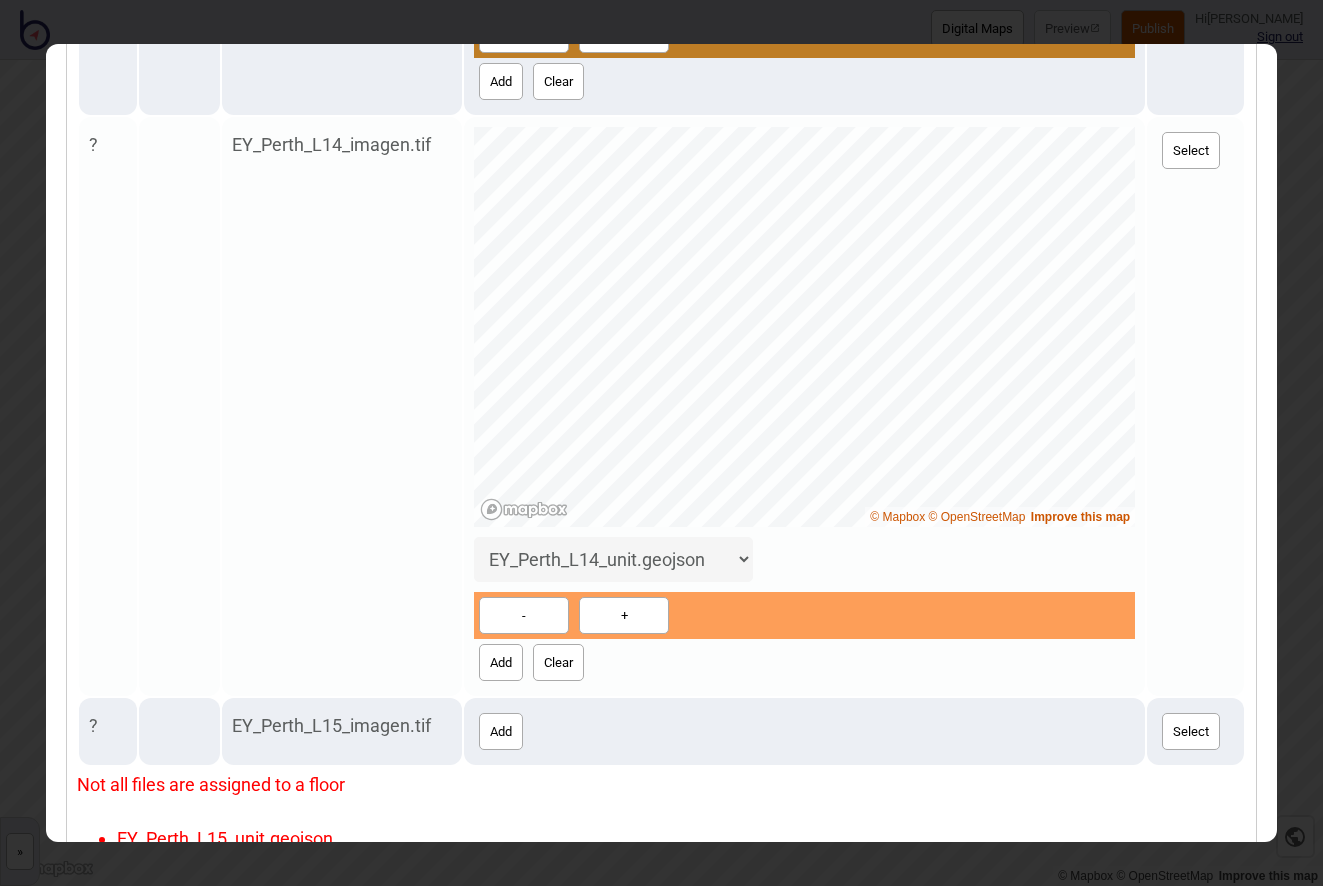 click on "Add" at bounding box center [501, 662] 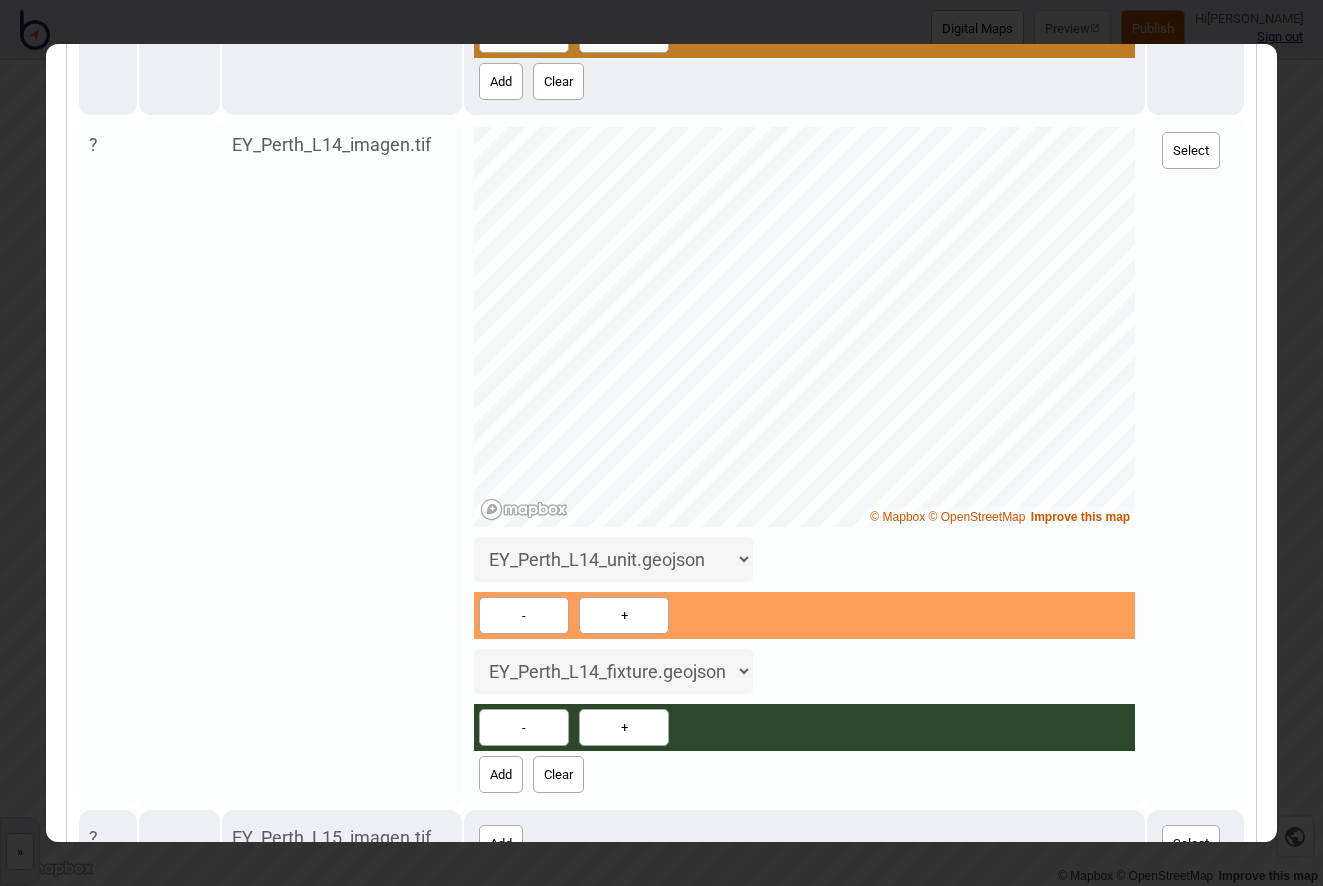 click on "Add" at bounding box center [501, 774] 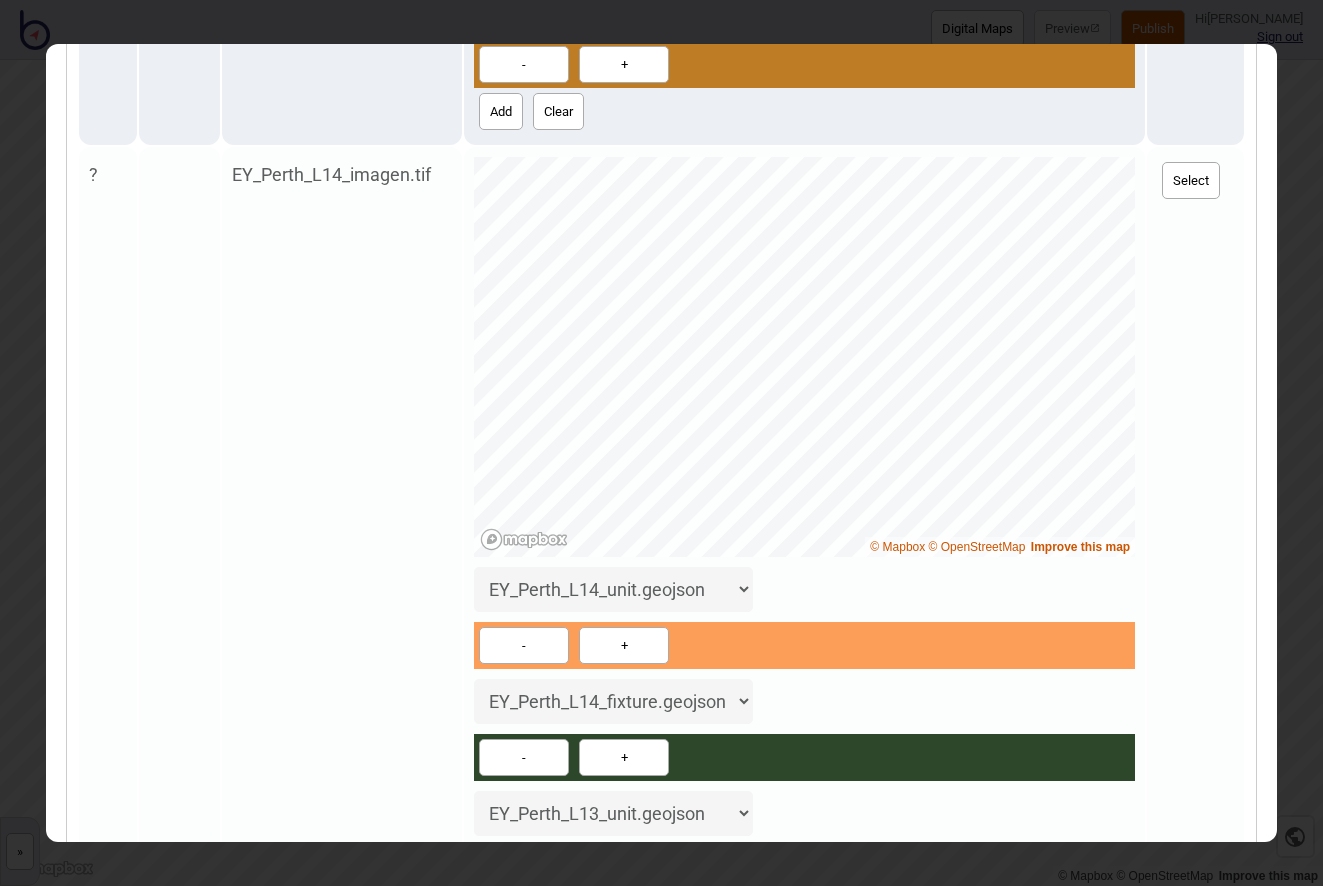 select on "EY_Perth_L14_level.geojson" 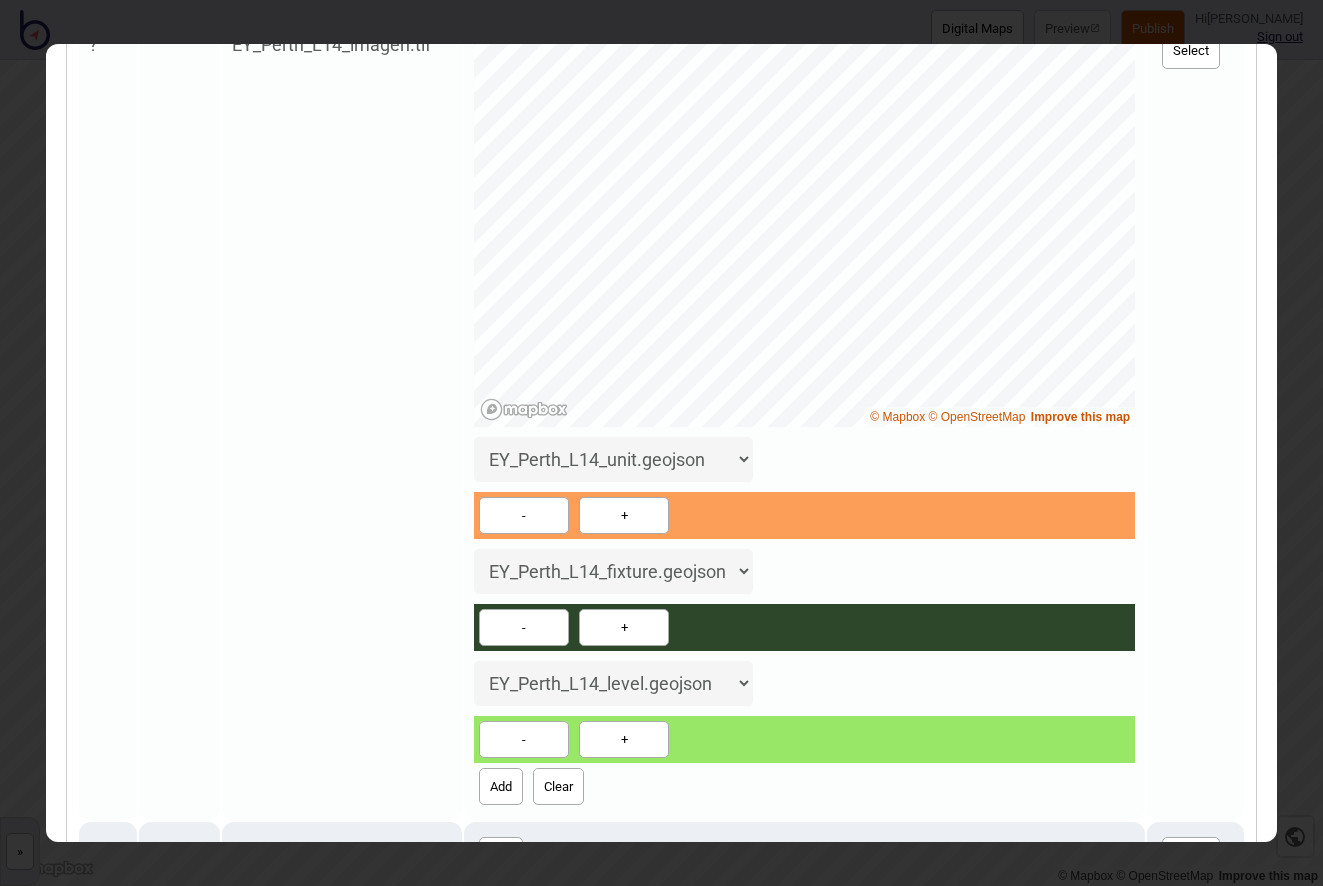 scroll, scrollTop: 864, scrollLeft: 0, axis: vertical 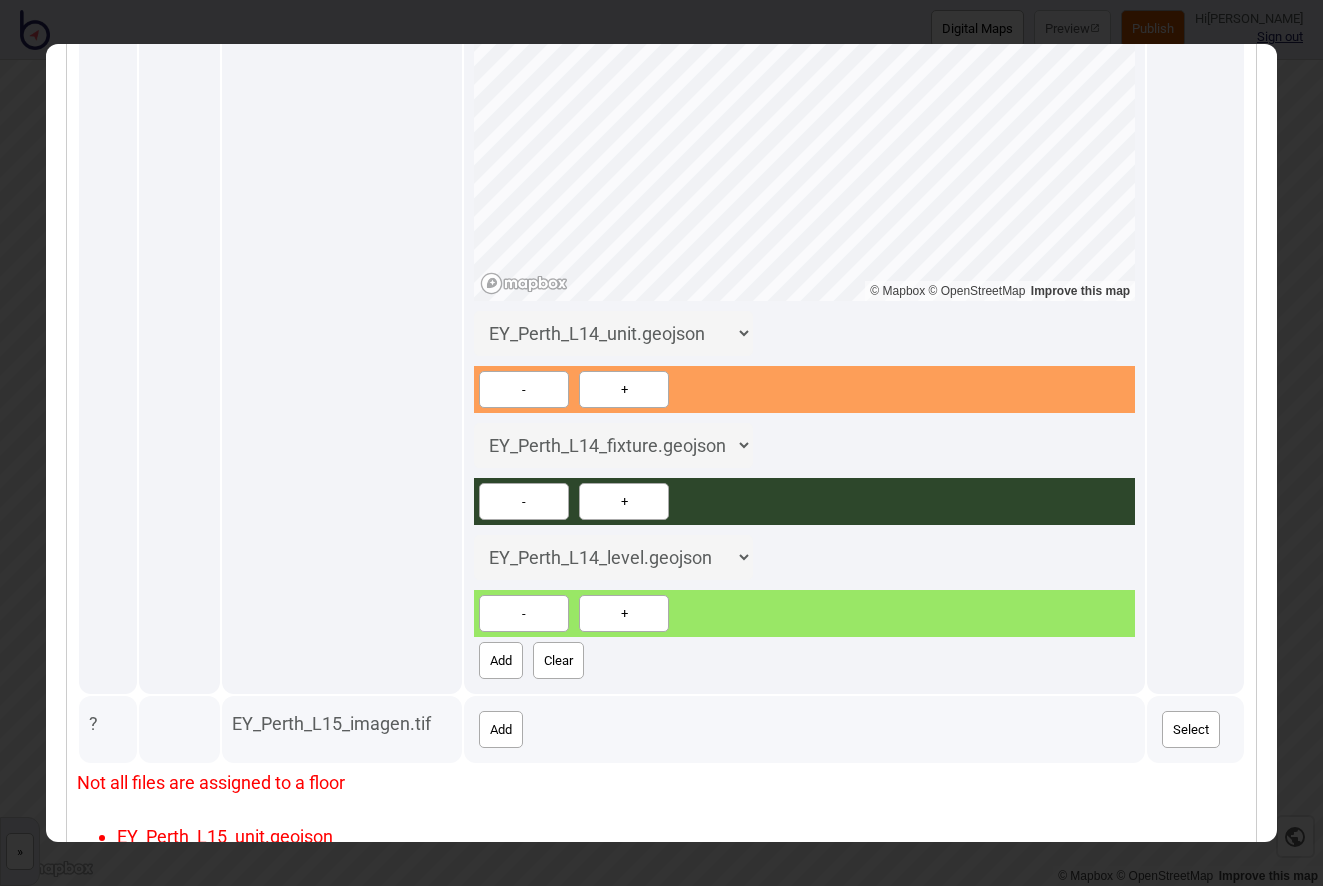 click on "Add" at bounding box center (501, 729) 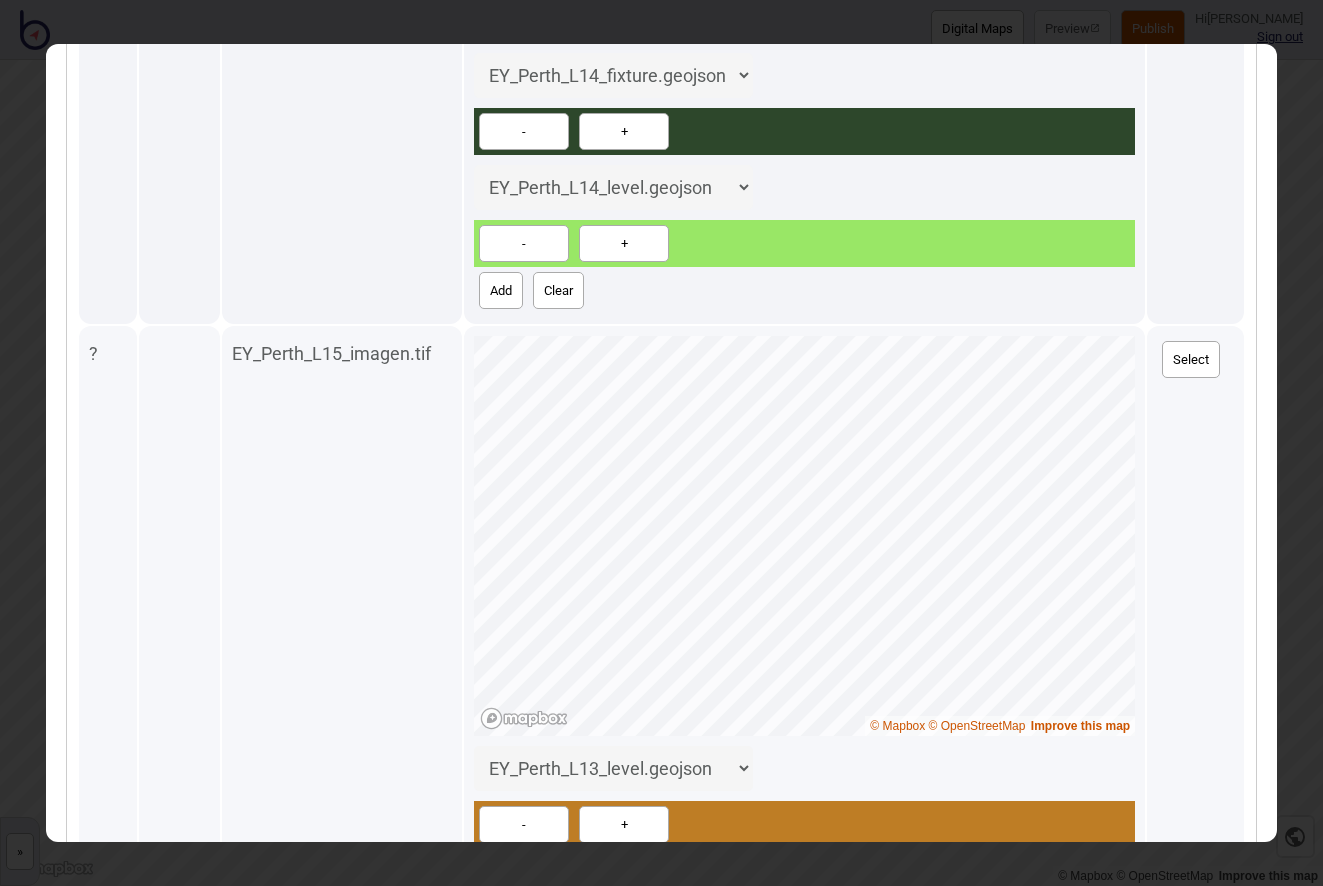 select on "EY_Perth_L15_unit.geojson" 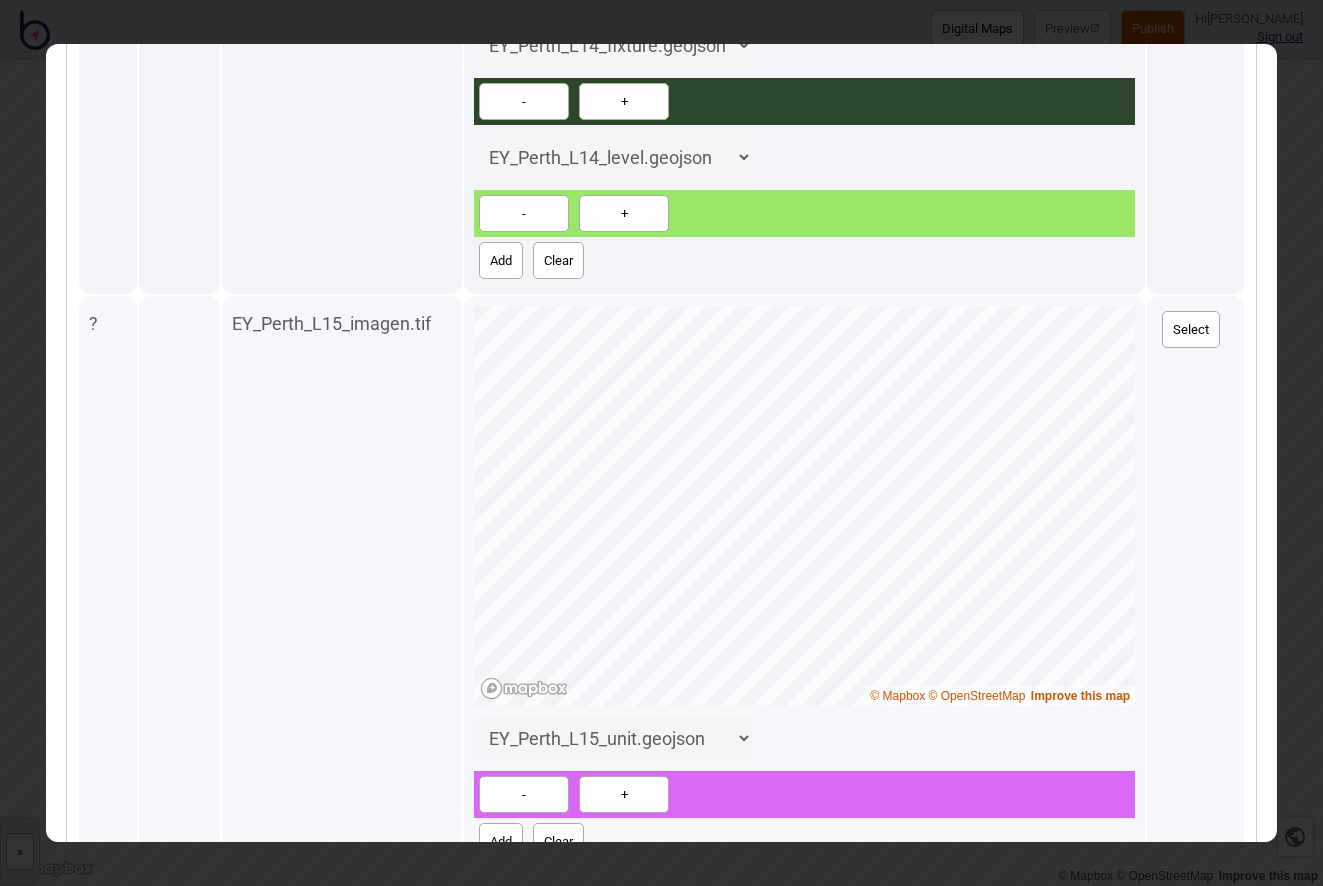 click on "Add" at bounding box center [501, 841] 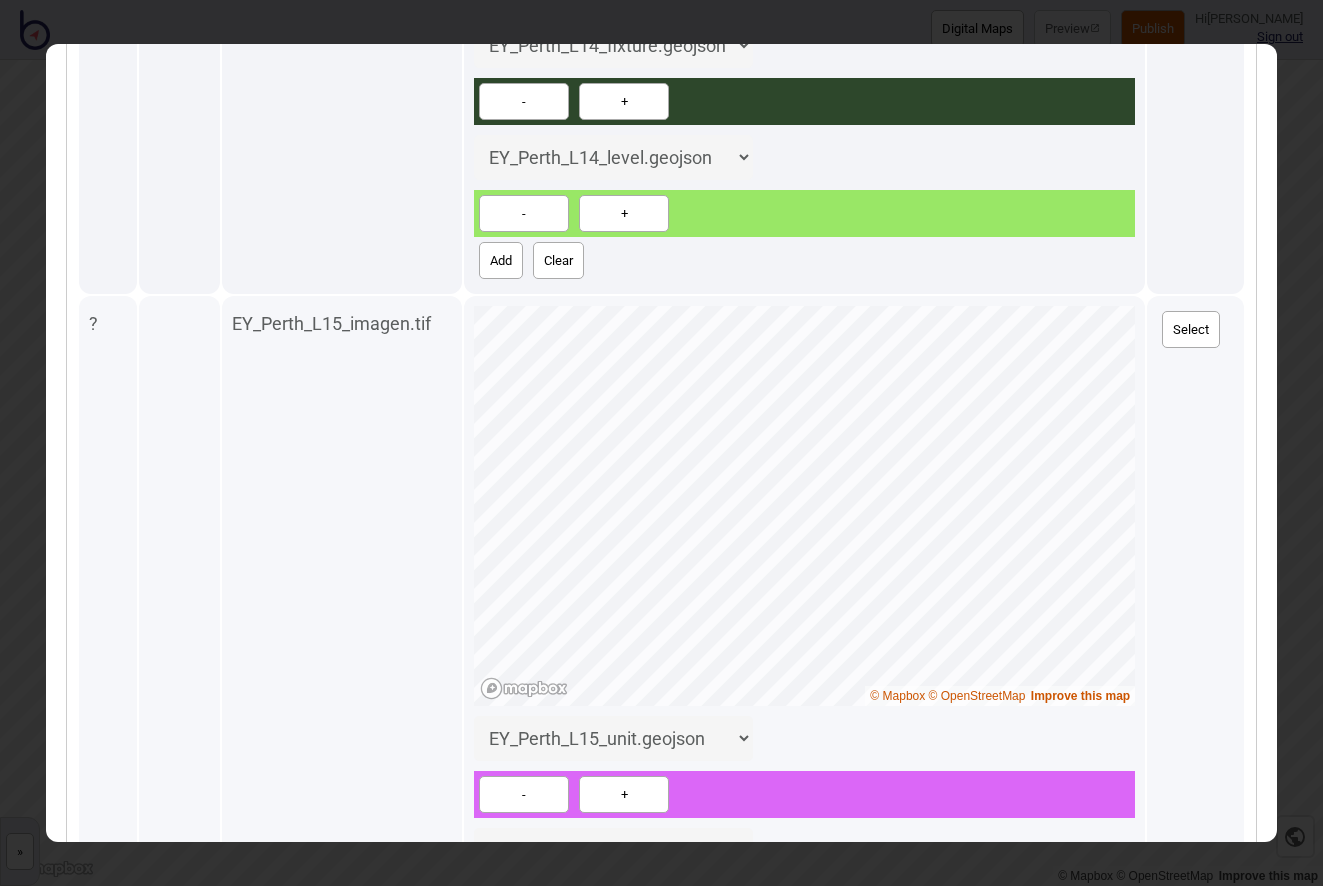 click on "Add" at bounding box center [501, 953] 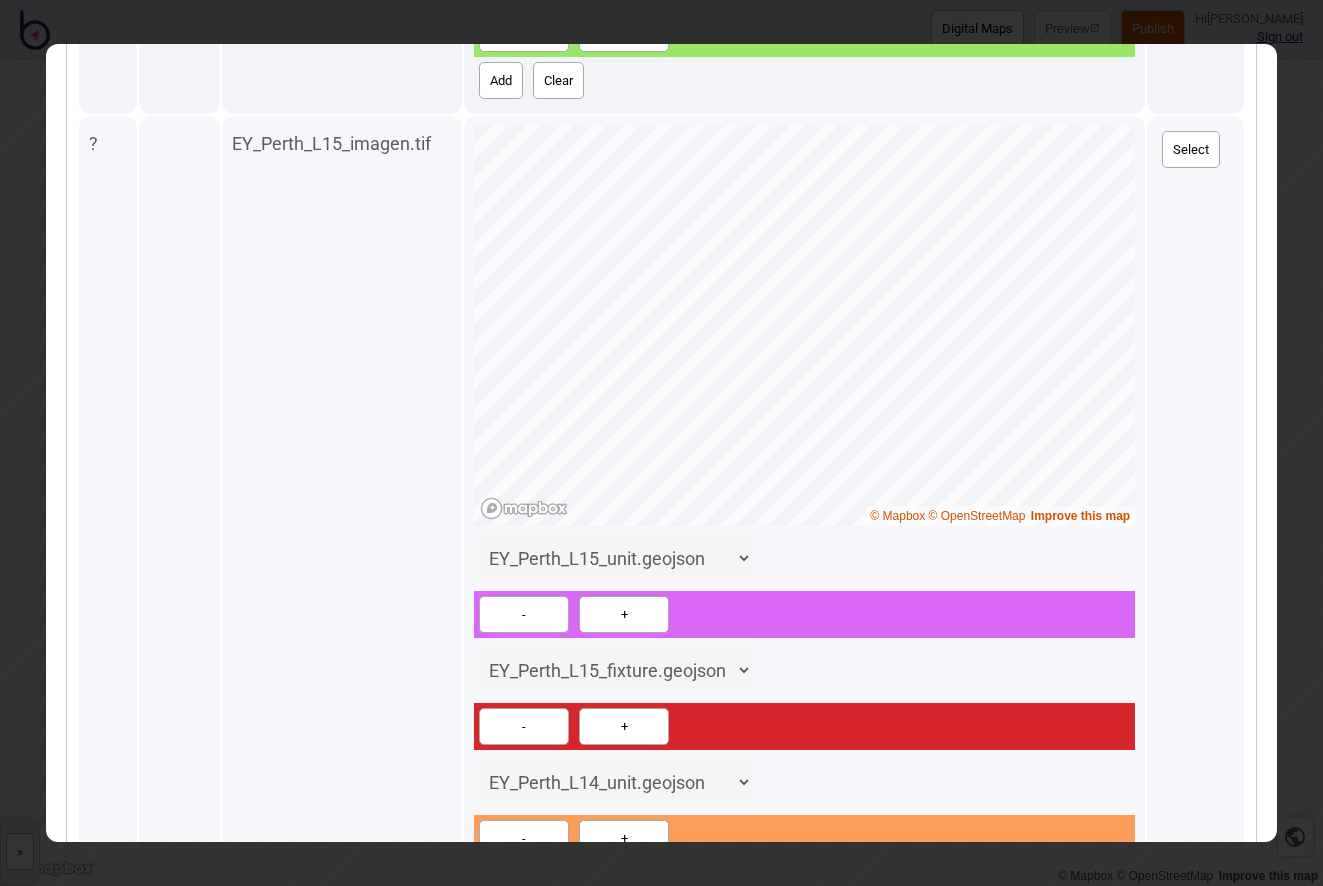 scroll, scrollTop: 1078, scrollLeft: 0, axis: vertical 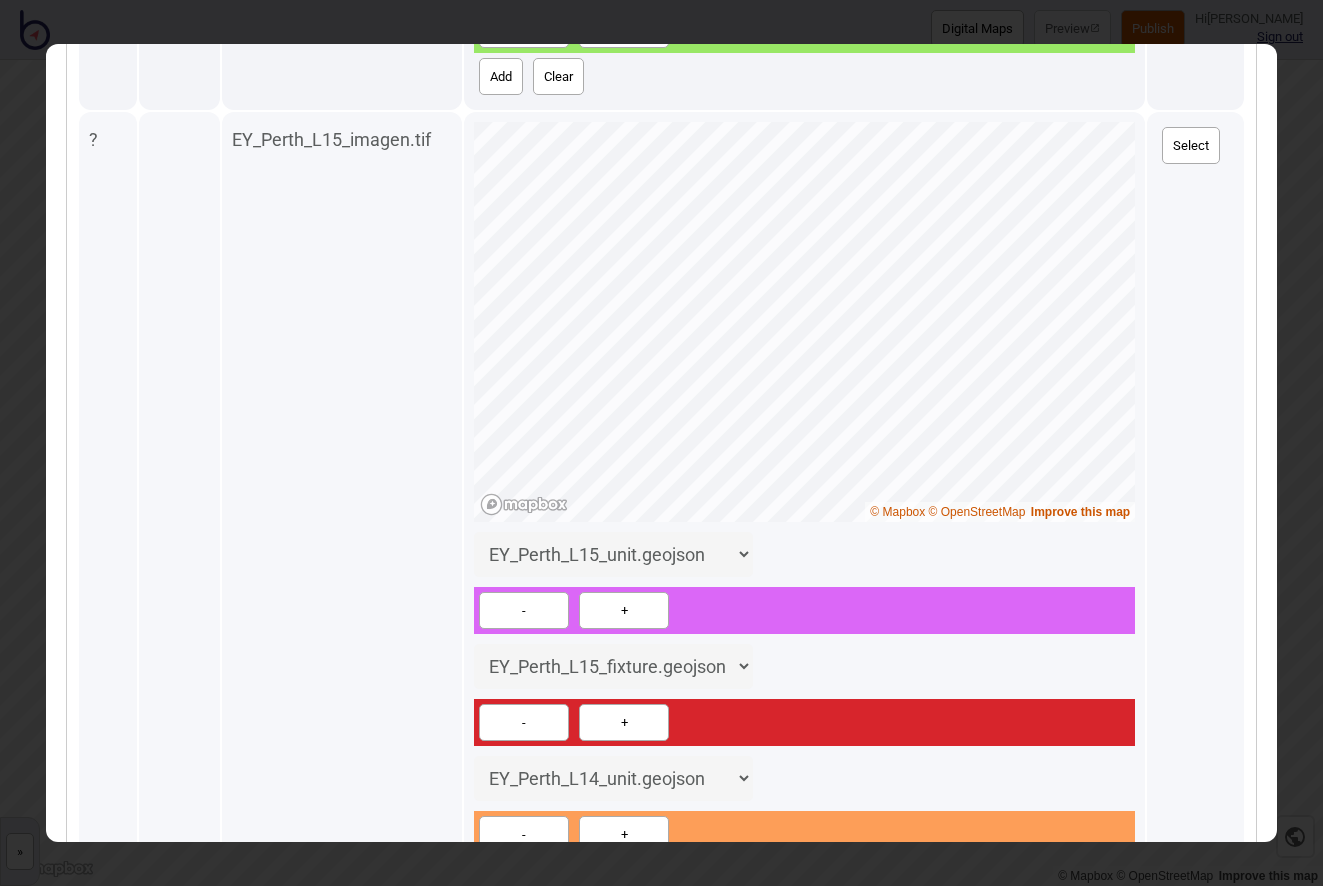 select on "EY_Perth_L15_level.geojson" 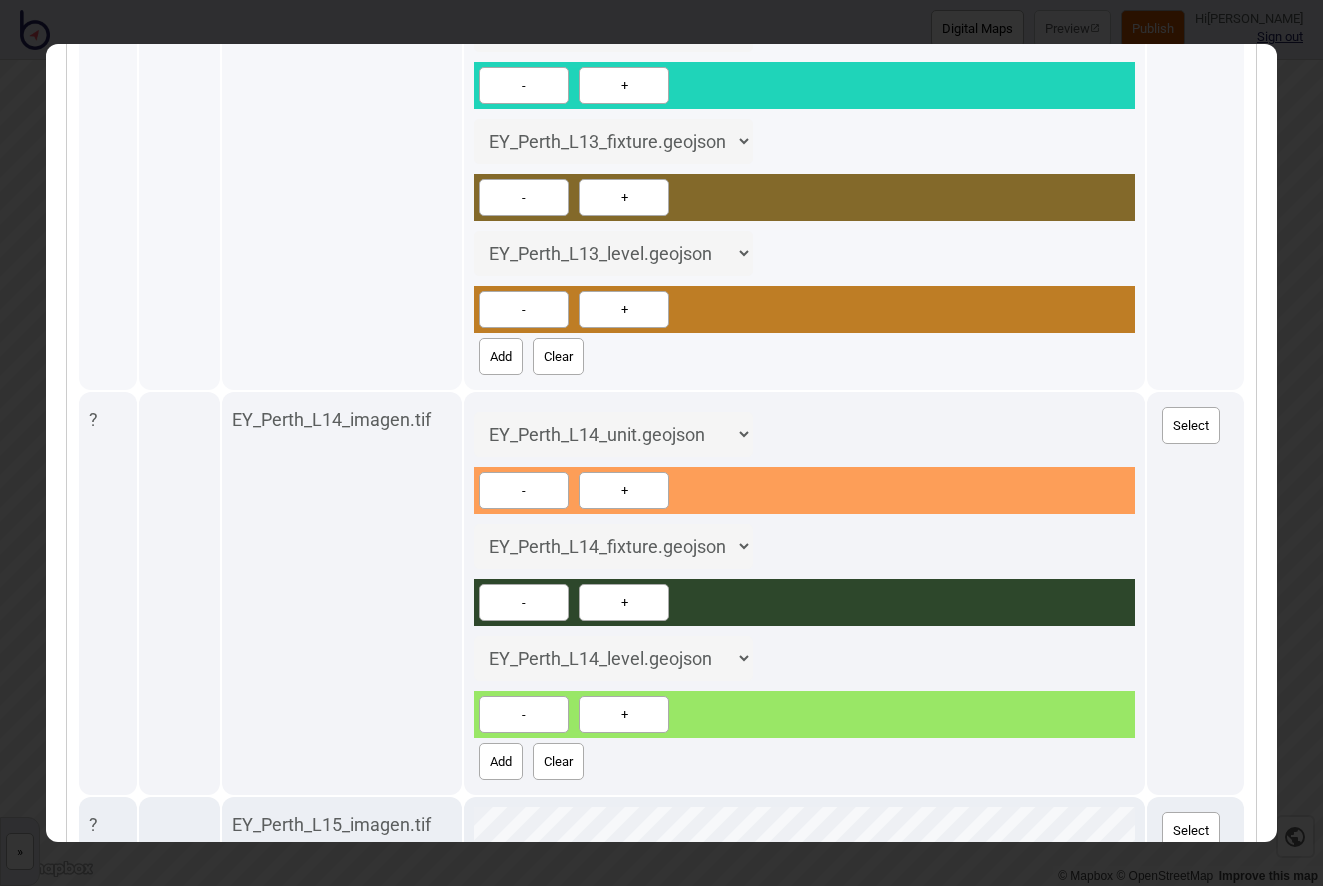 scroll, scrollTop: 0, scrollLeft: 0, axis: both 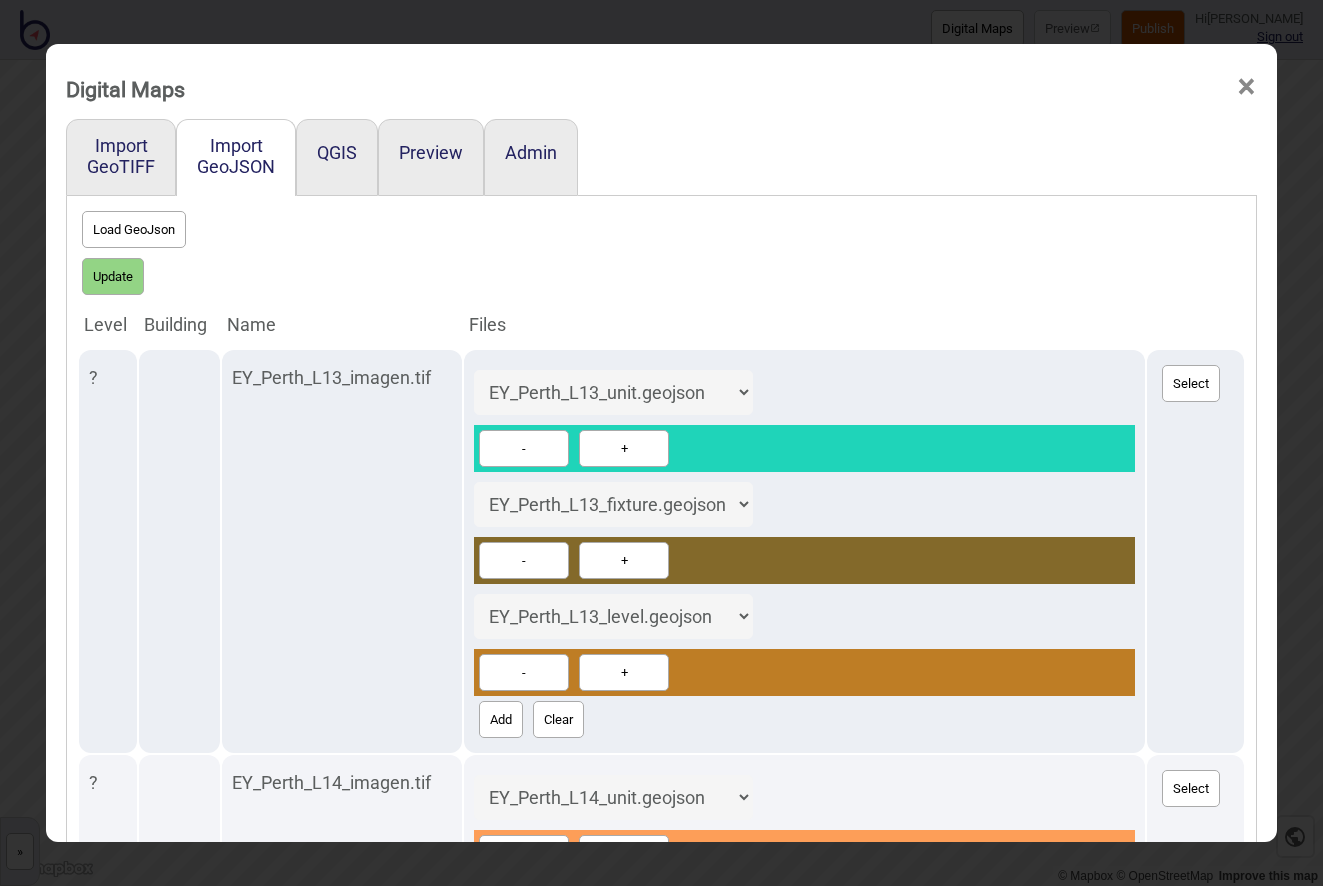click on "Update" at bounding box center [113, 276] 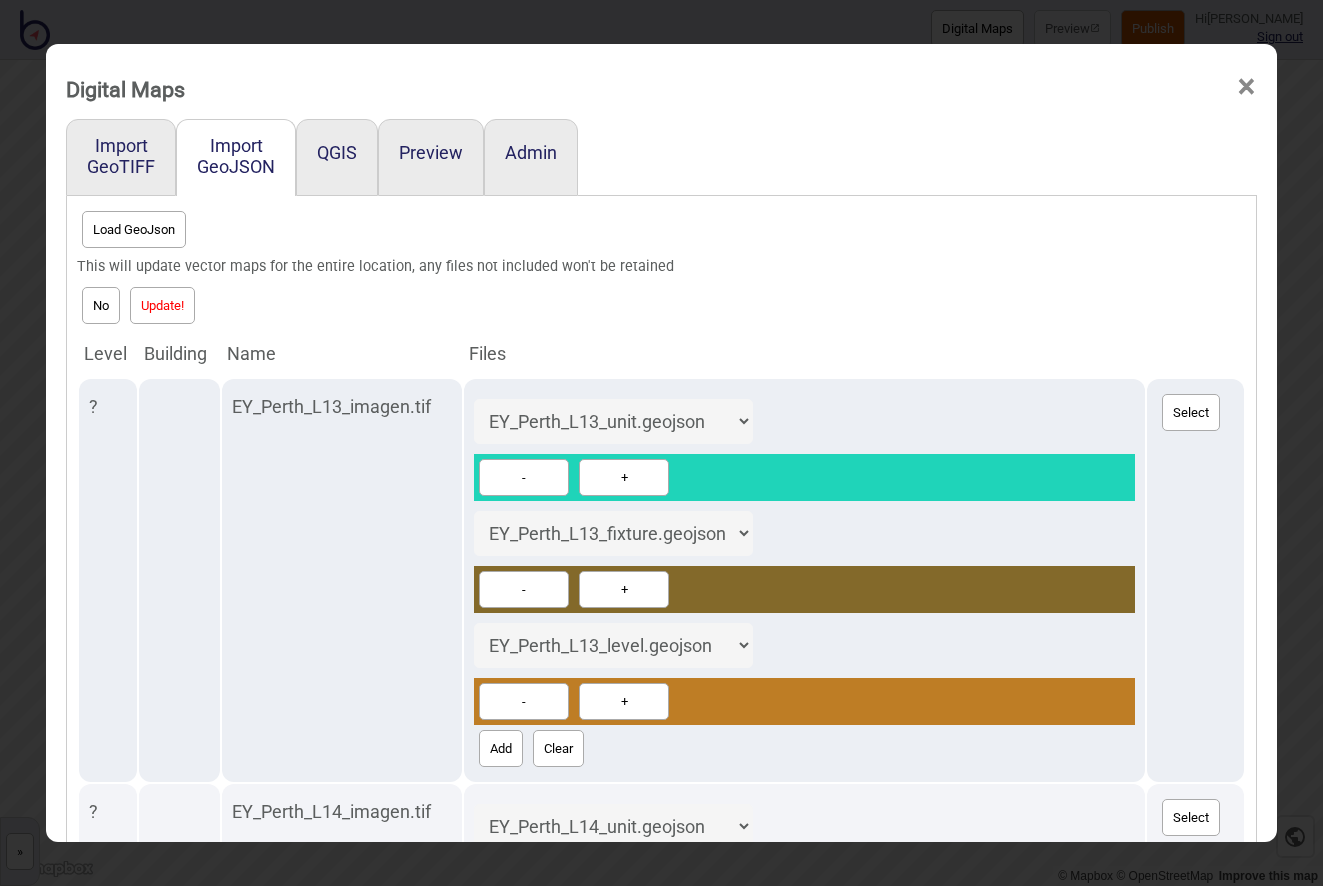 click on "Update!" at bounding box center (162, 305) 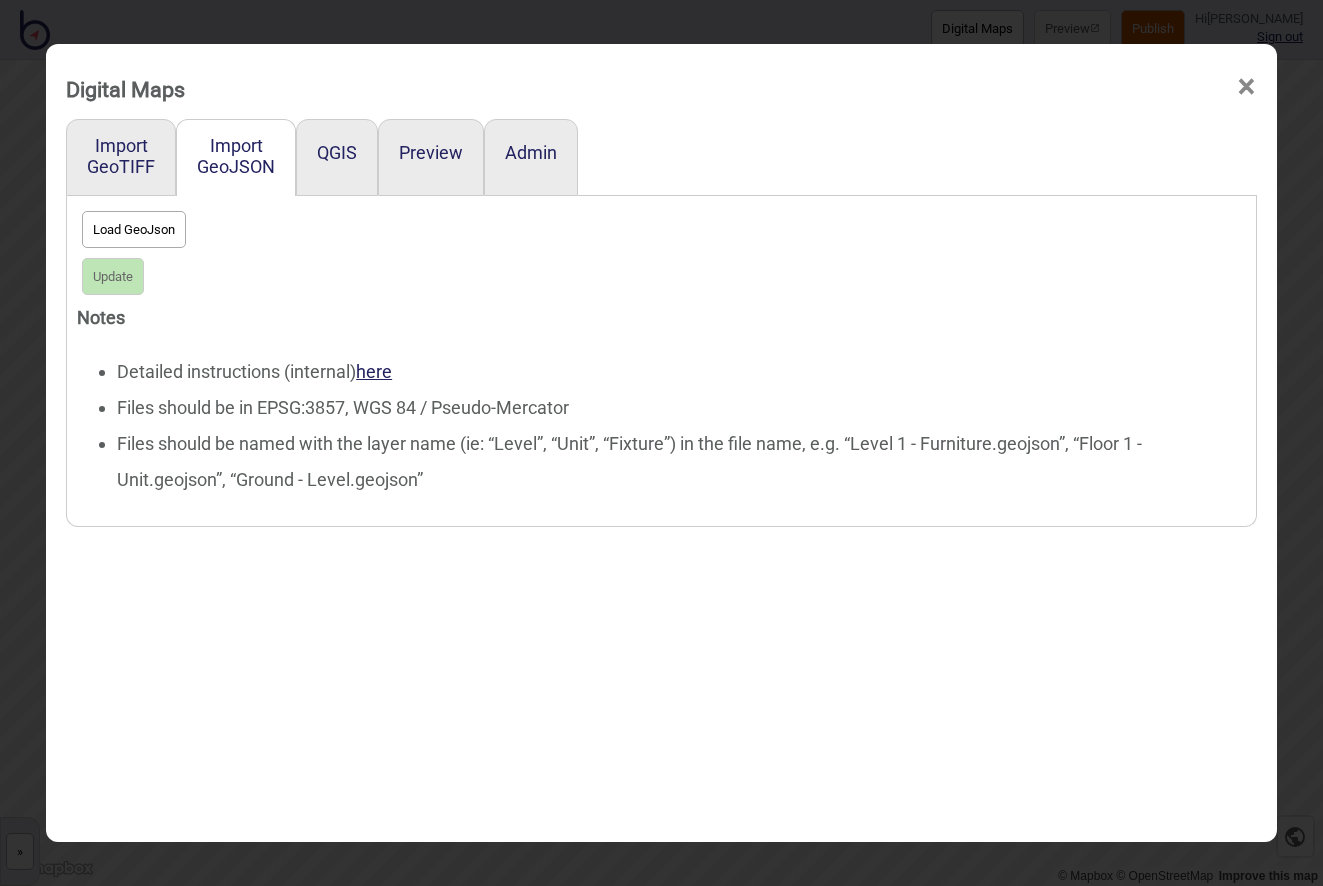 click on "×" at bounding box center [1246, 87] 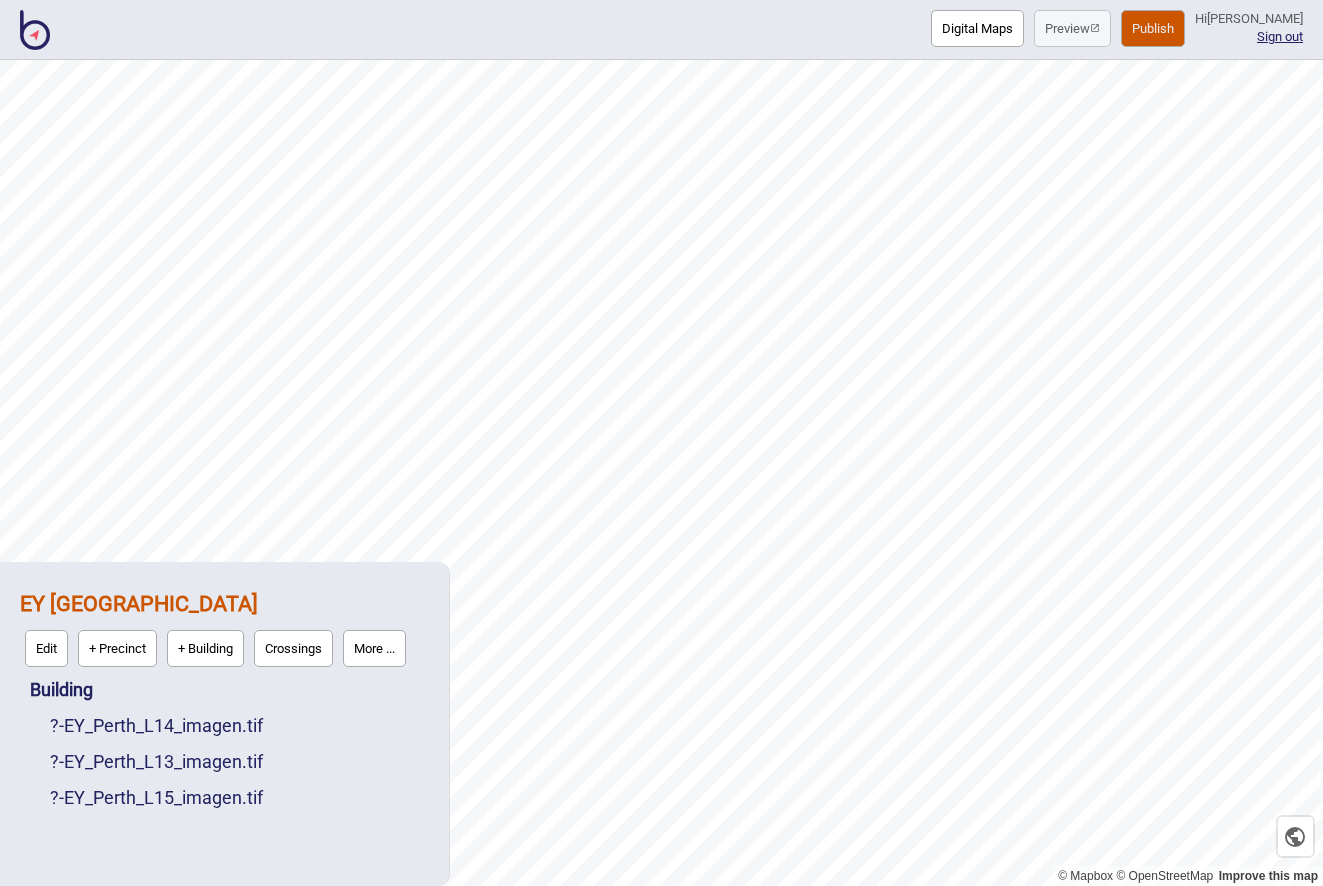 click at bounding box center [35, 30] 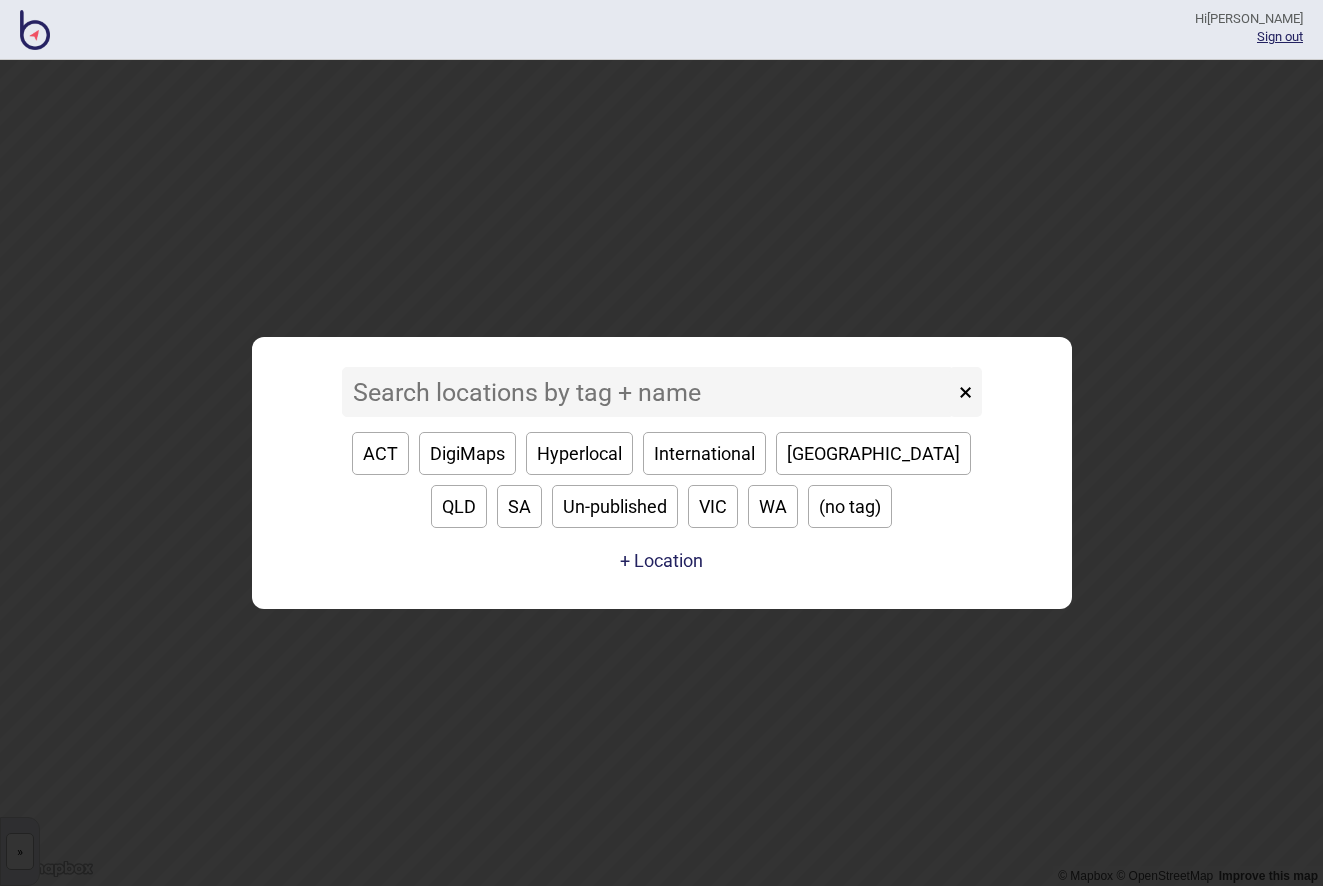 click at bounding box center [648, 392] 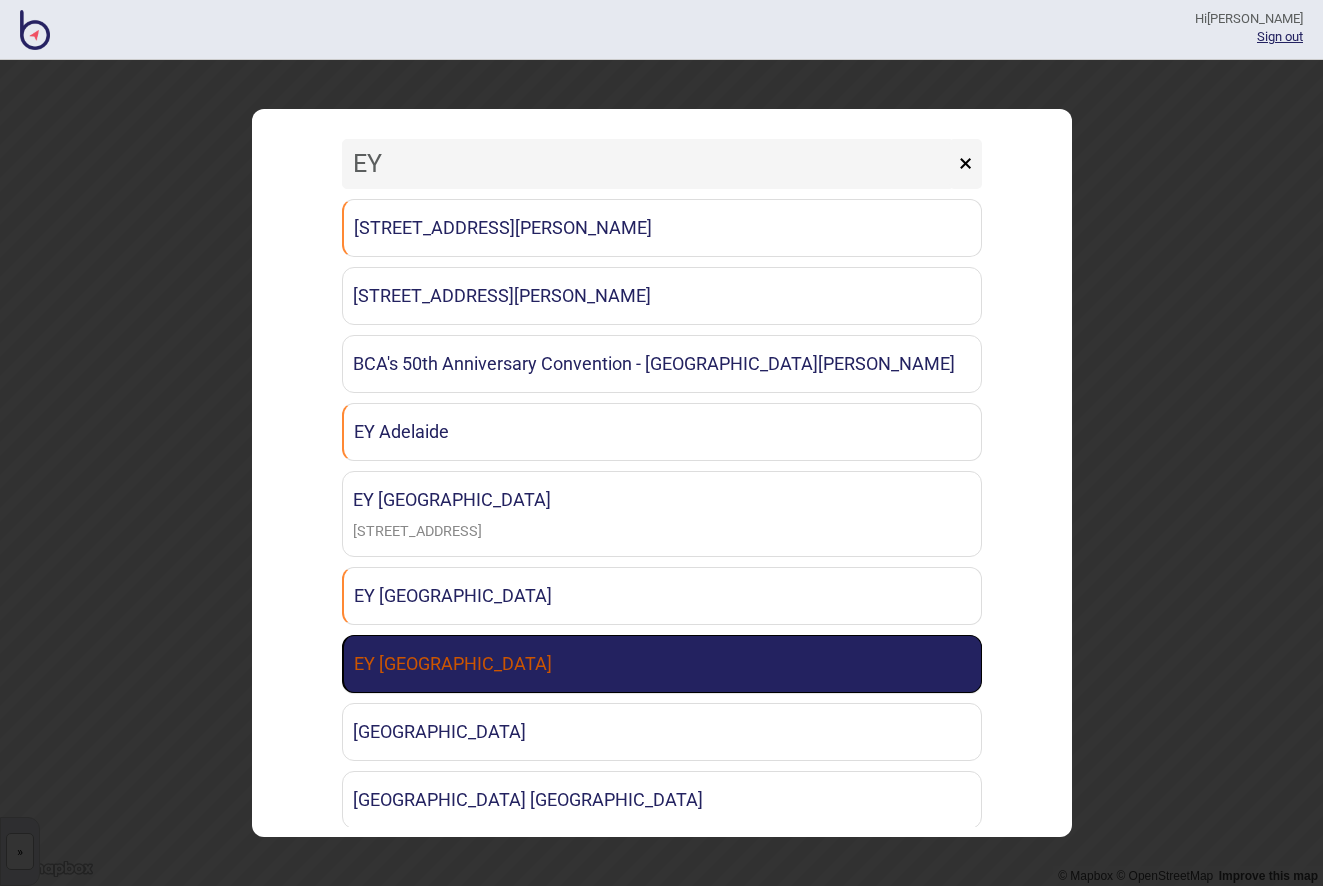 type on "EY" 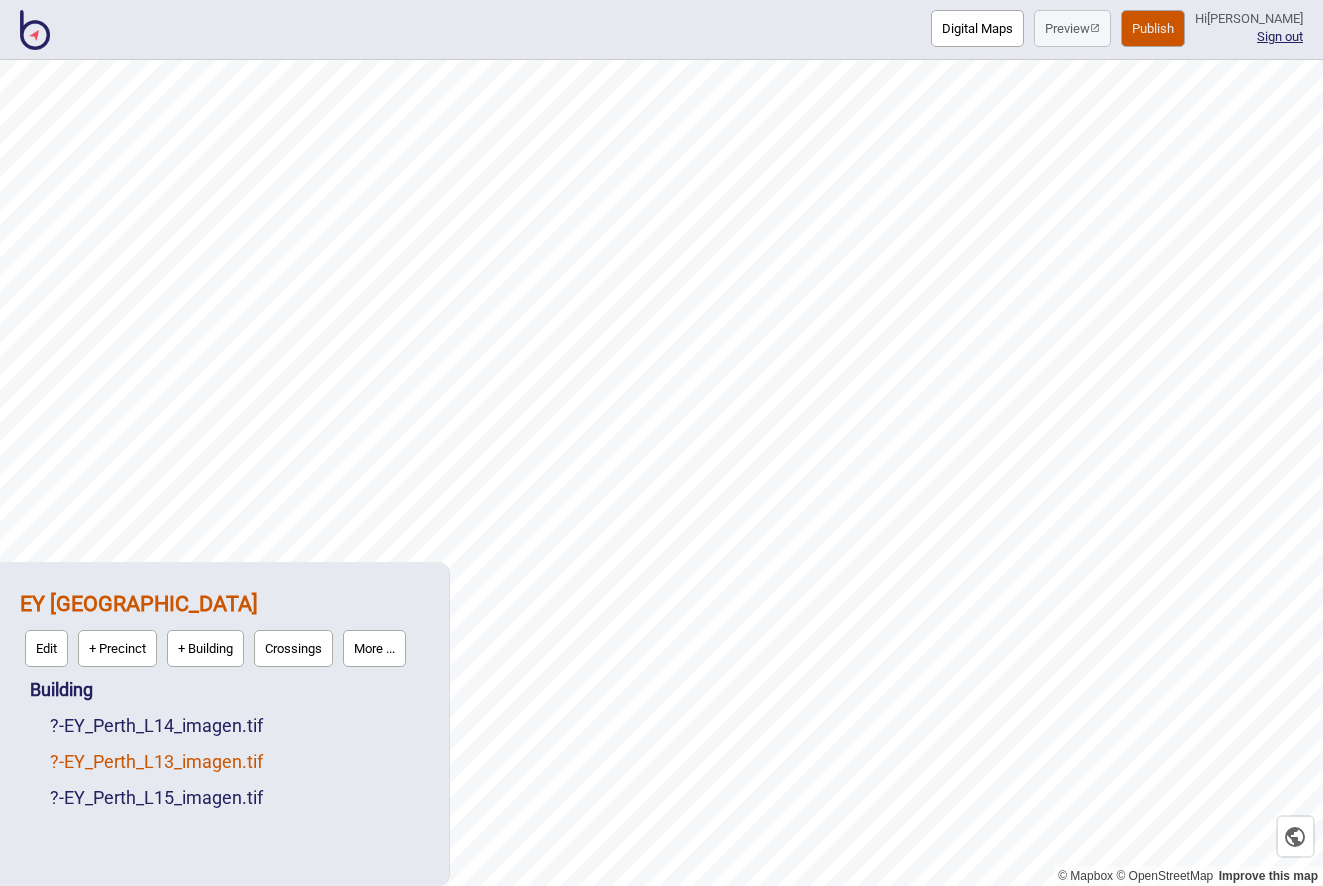 click on "?  -  EY_Perth_L13_imagen.tif" at bounding box center (156, 761) 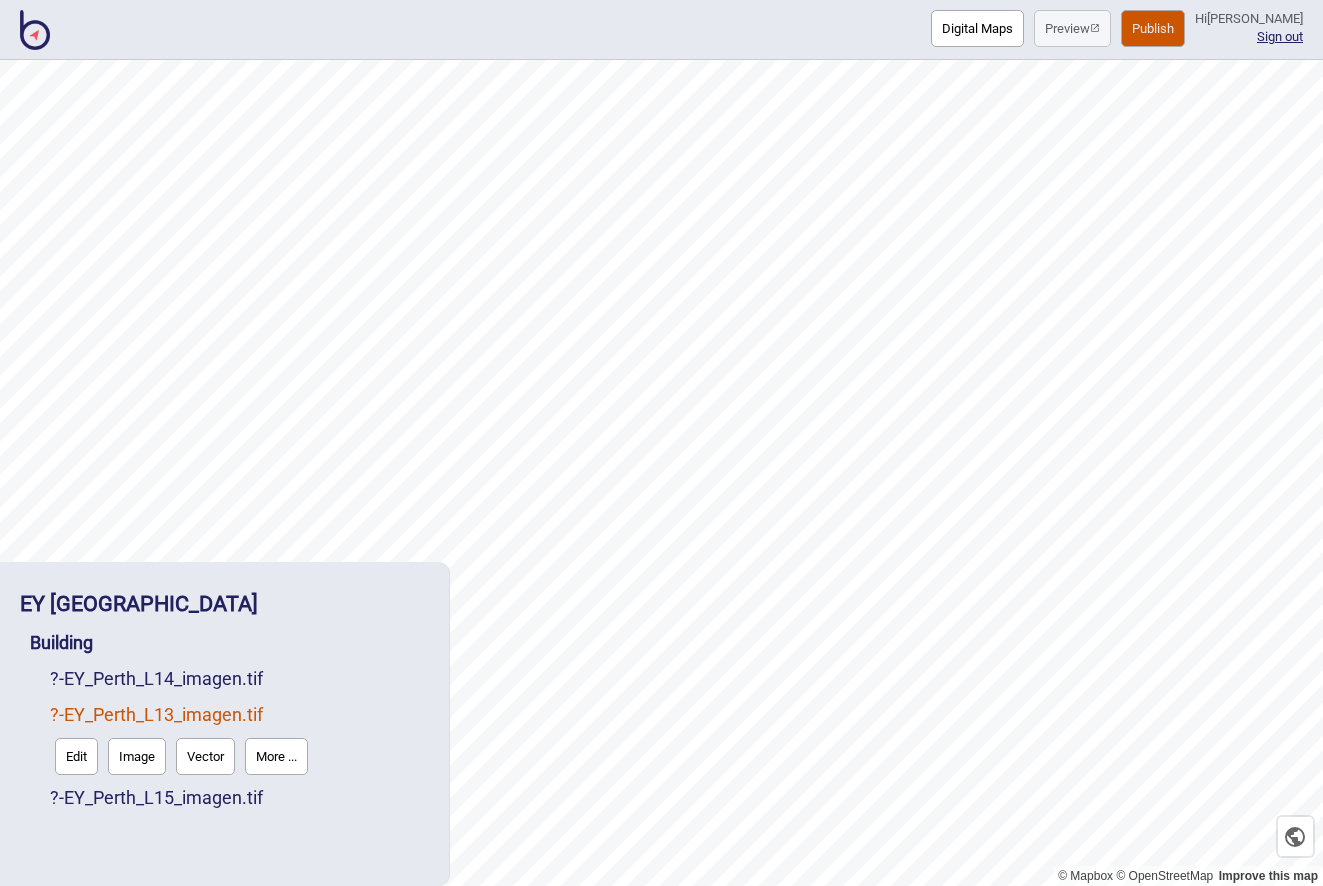 click on "Vector" at bounding box center [205, 756] 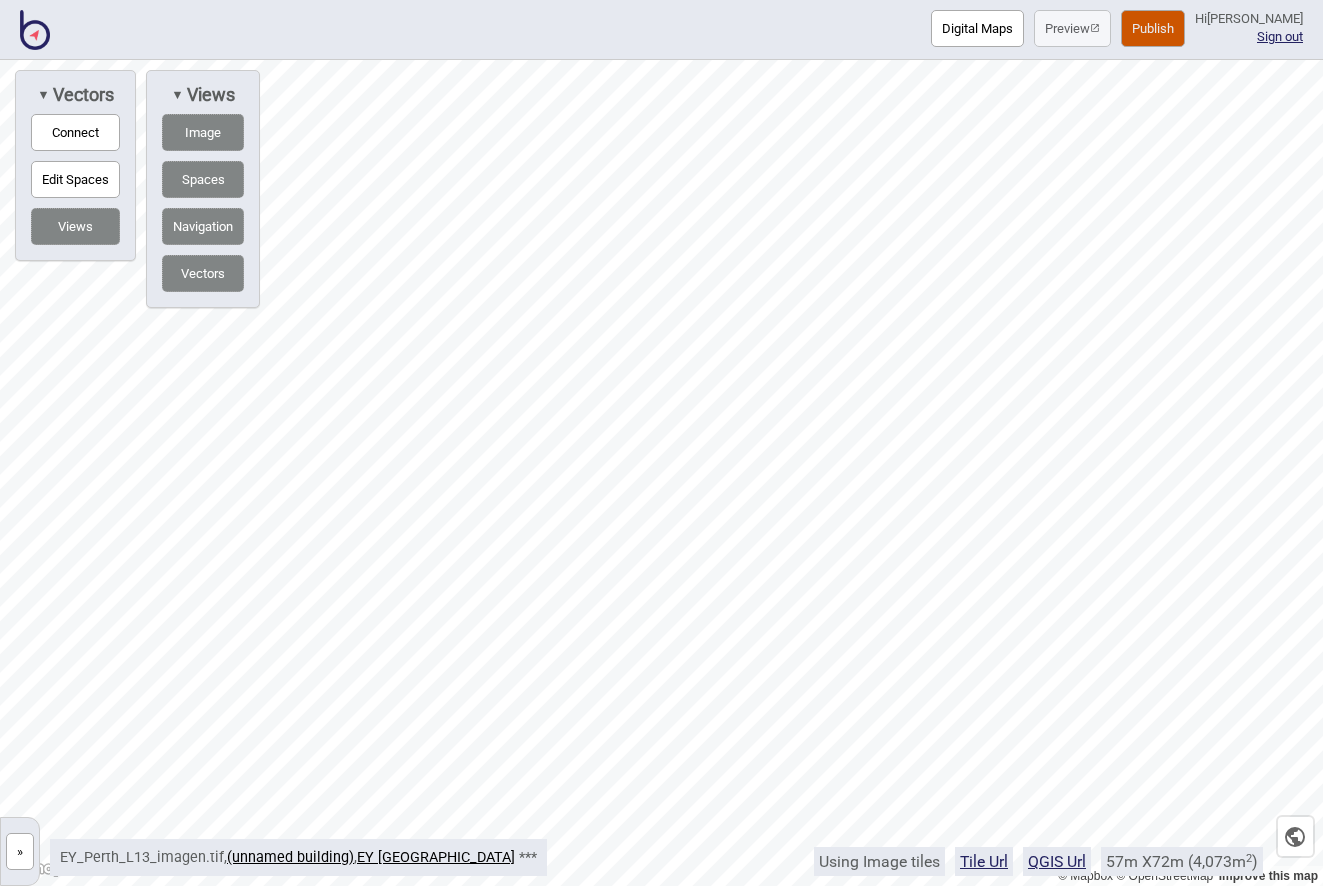 click on "Digital Maps" at bounding box center (977, 28) 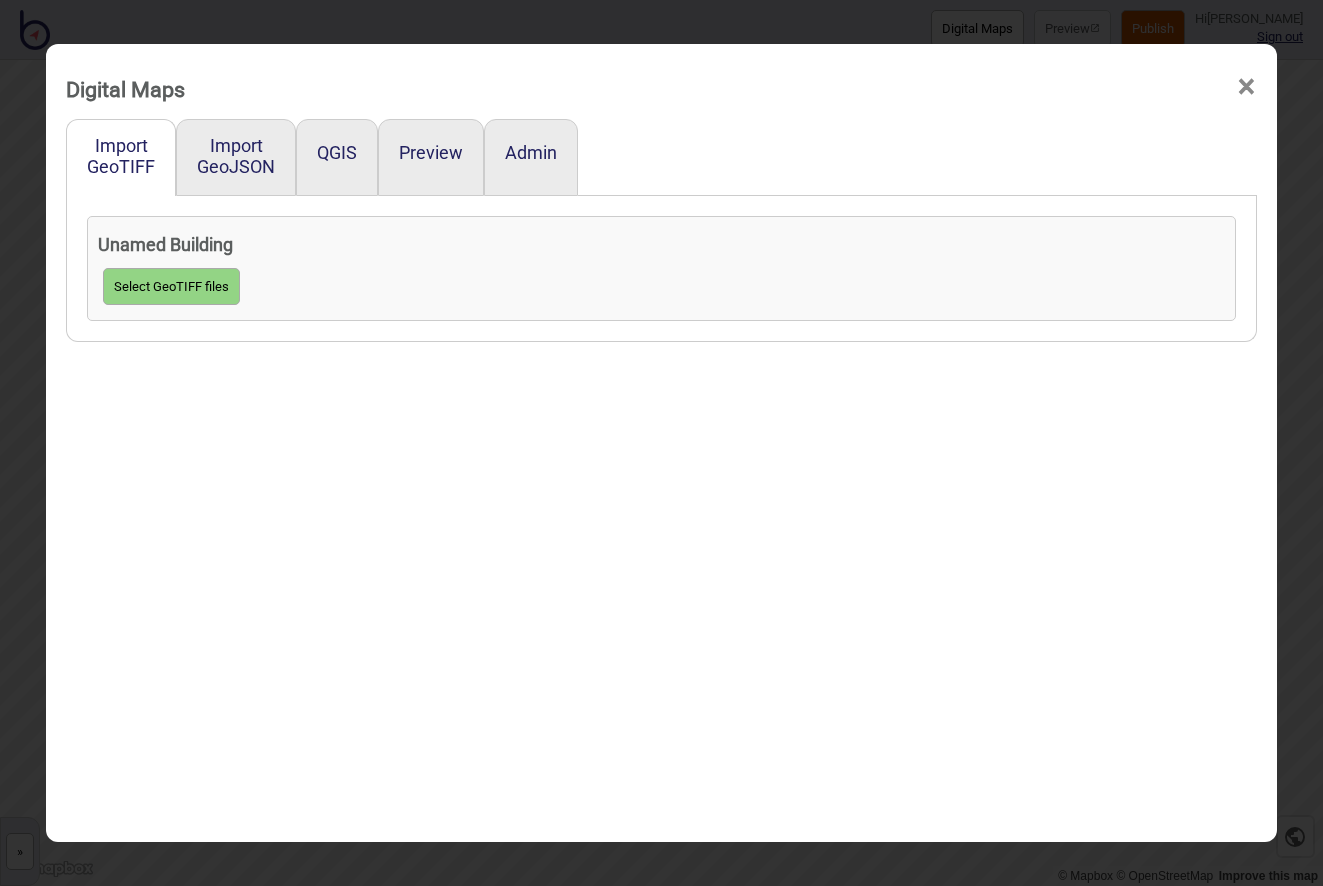 click on "×" at bounding box center [1246, 87] 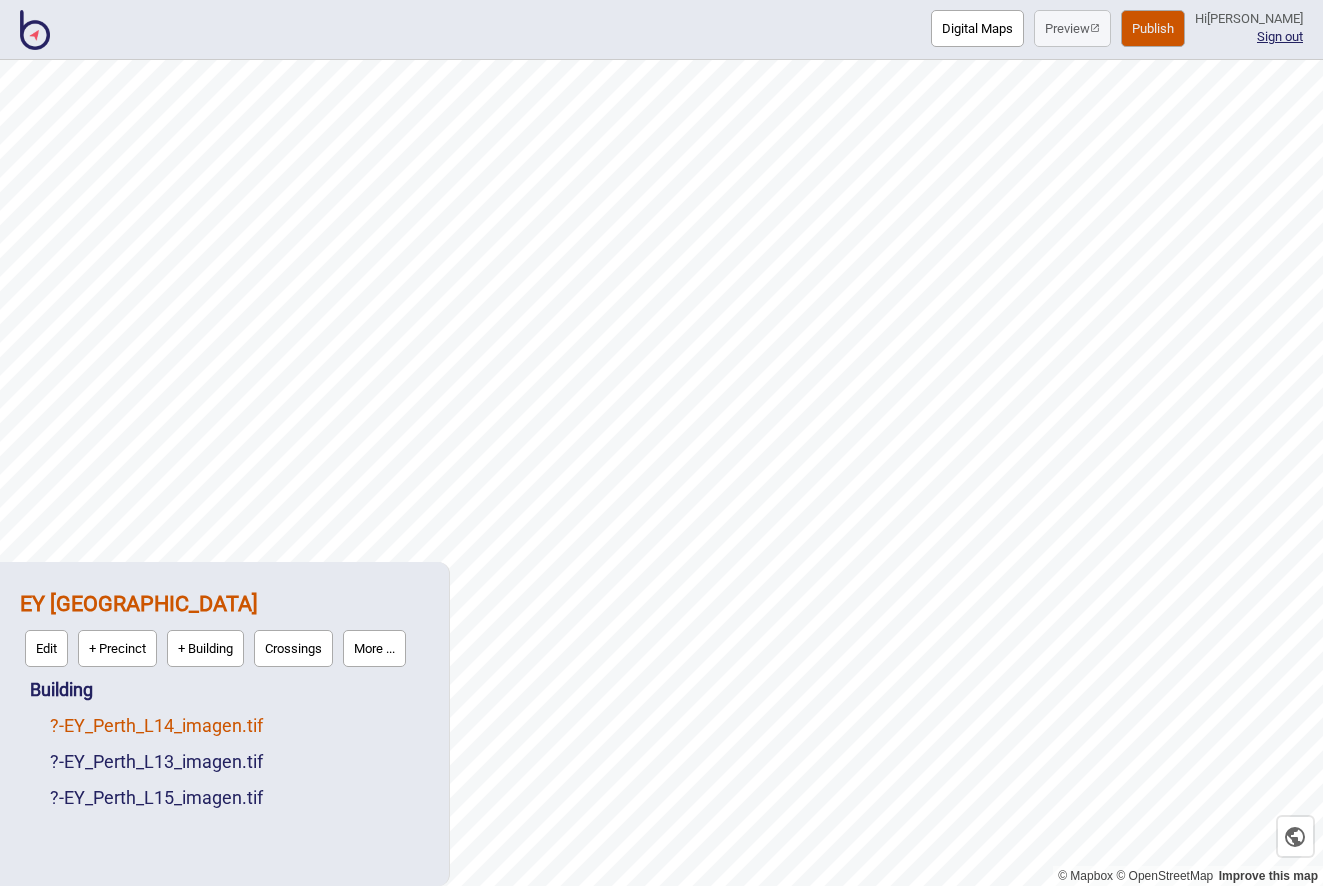 click on "?  -  EY_Perth_L14_imagen.tif" at bounding box center (156, 725) 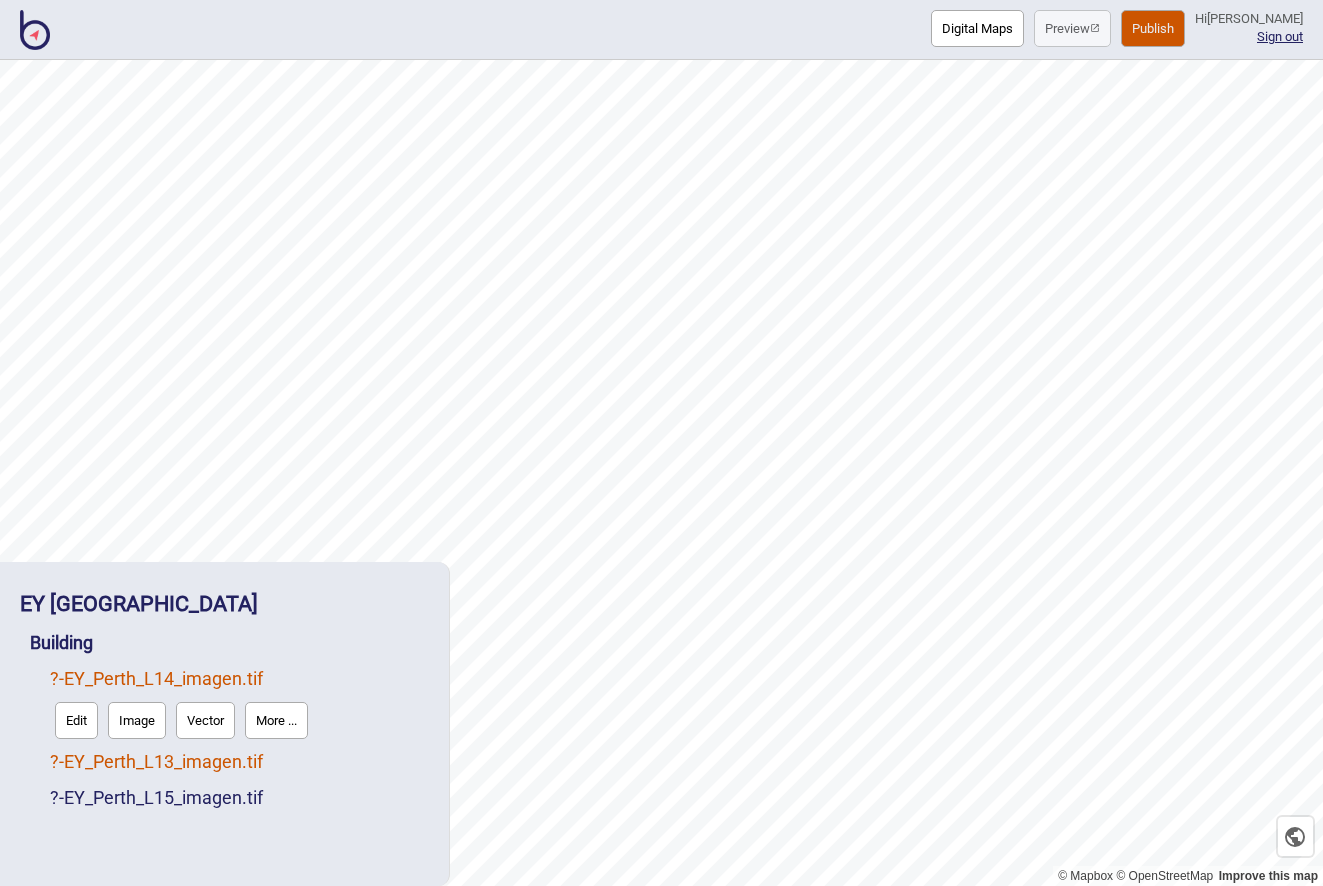 click on "?  -  EY_Perth_L13_imagen.tif" at bounding box center [156, 761] 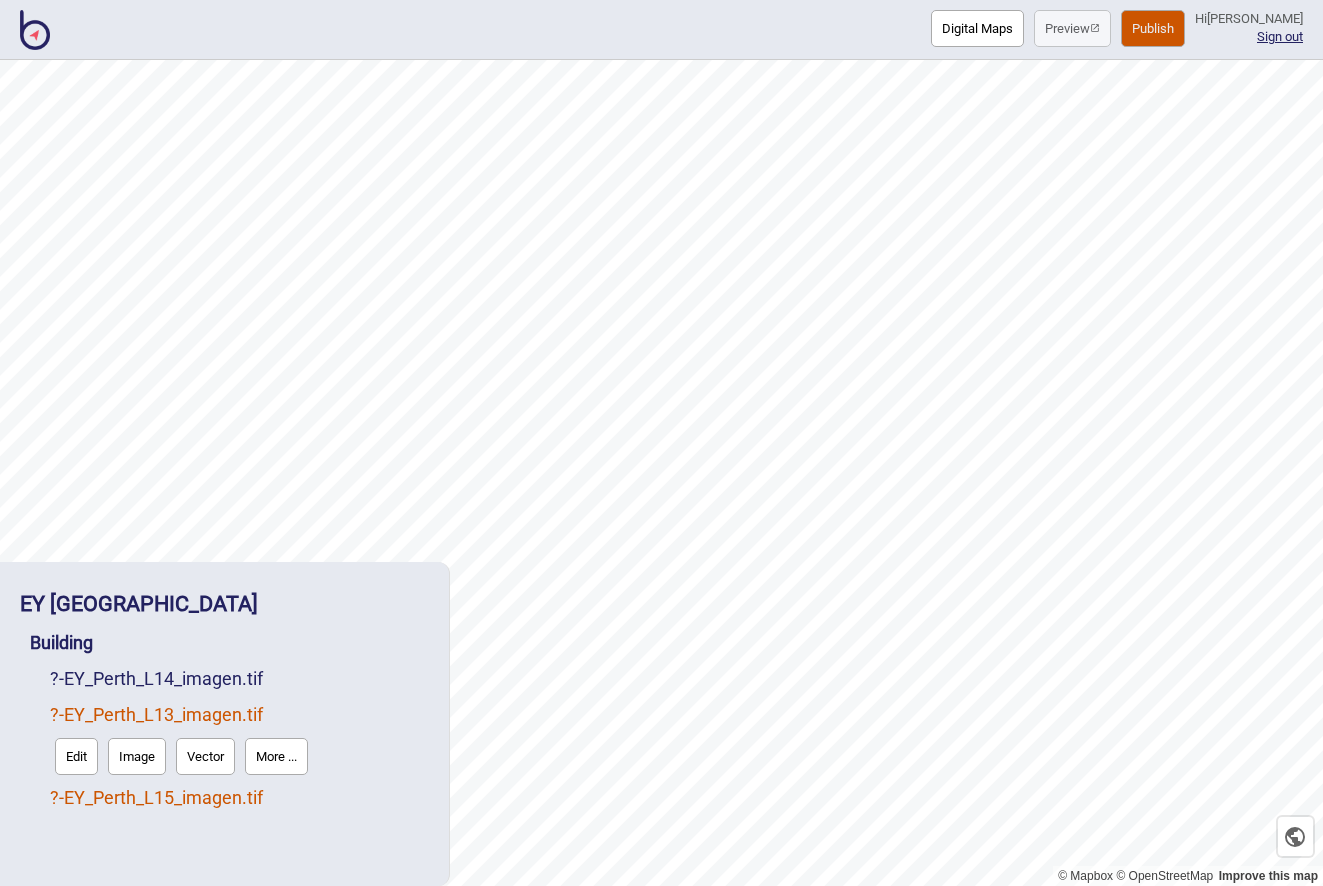 click on "?  -  EY_Perth_L15_imagen.tif" at bounding box center (156, 797) 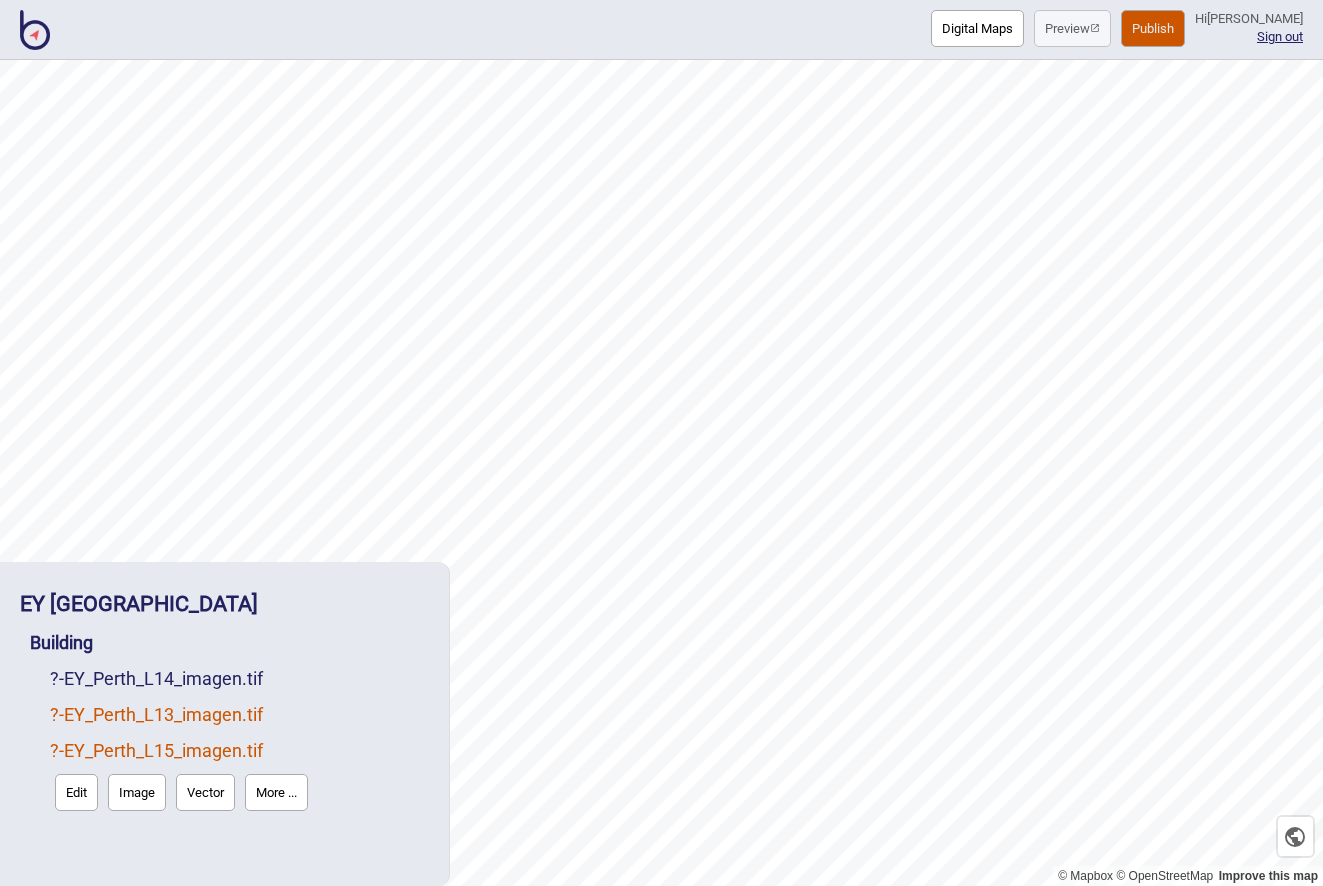 click on "?  -  EY_Perth_L13_imagen.tif" at bounding box center (156, 714) 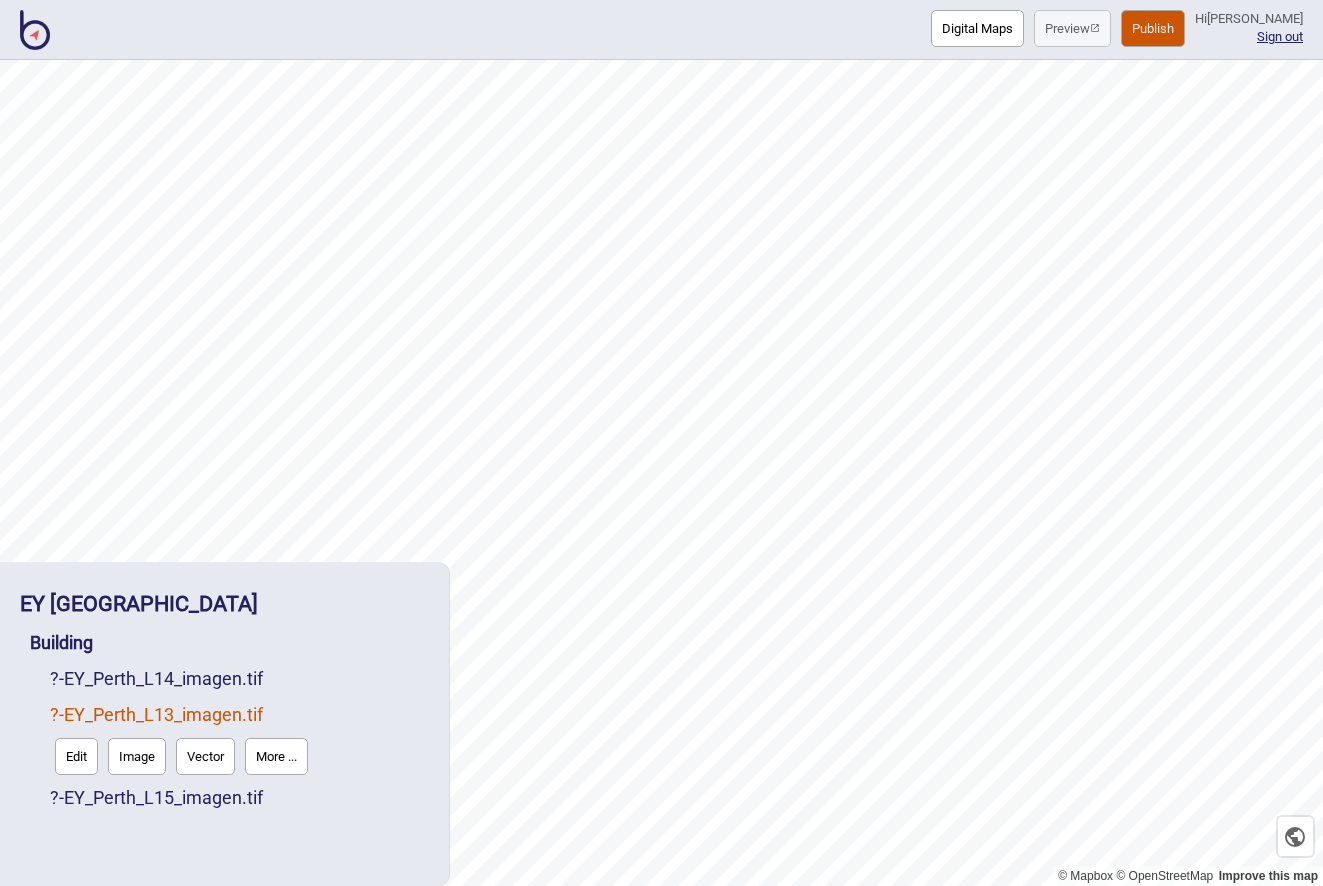 click on "Image" at bounding box center (137, 756) 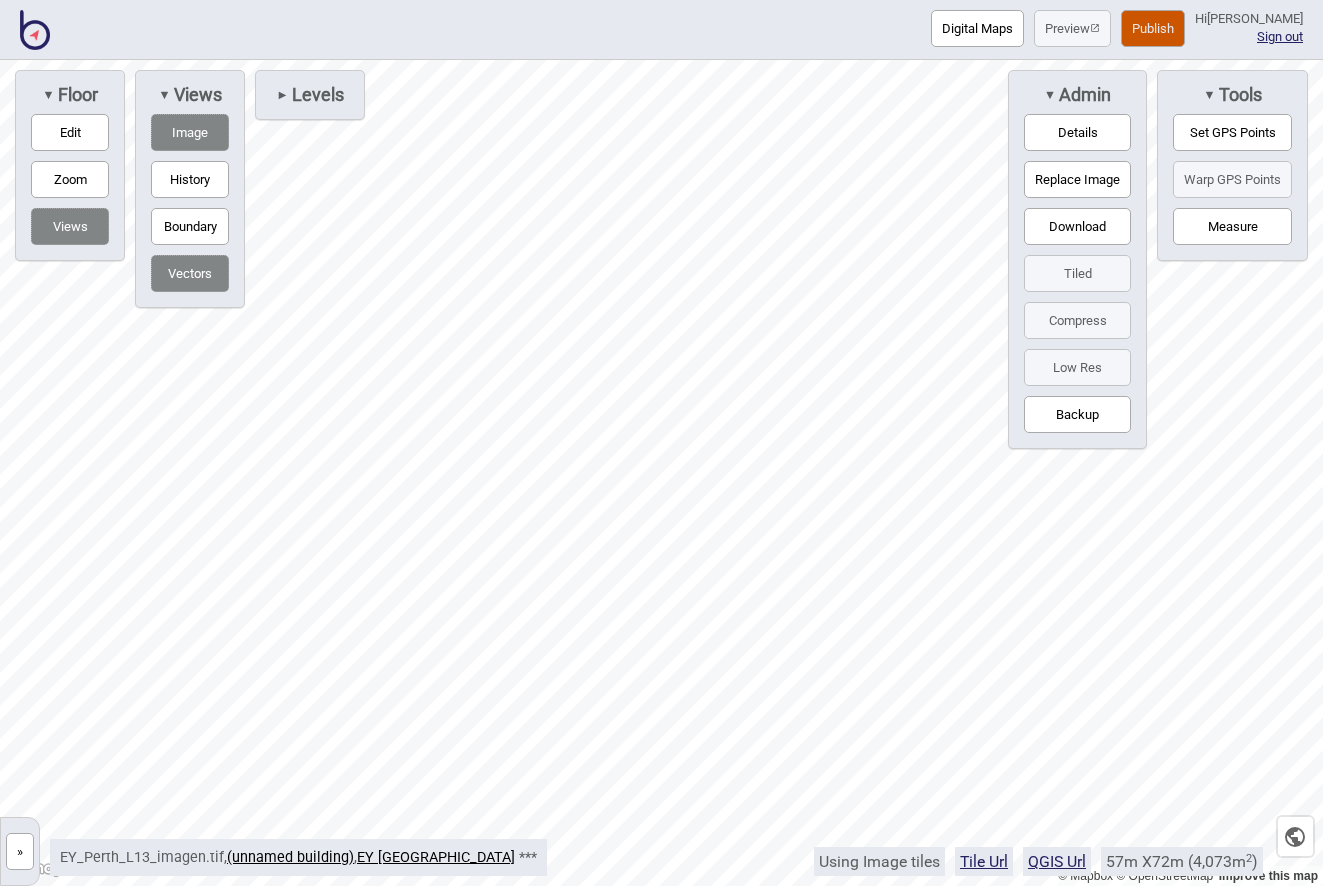 click on "Replace Image" at bounding box center (1077, 179) 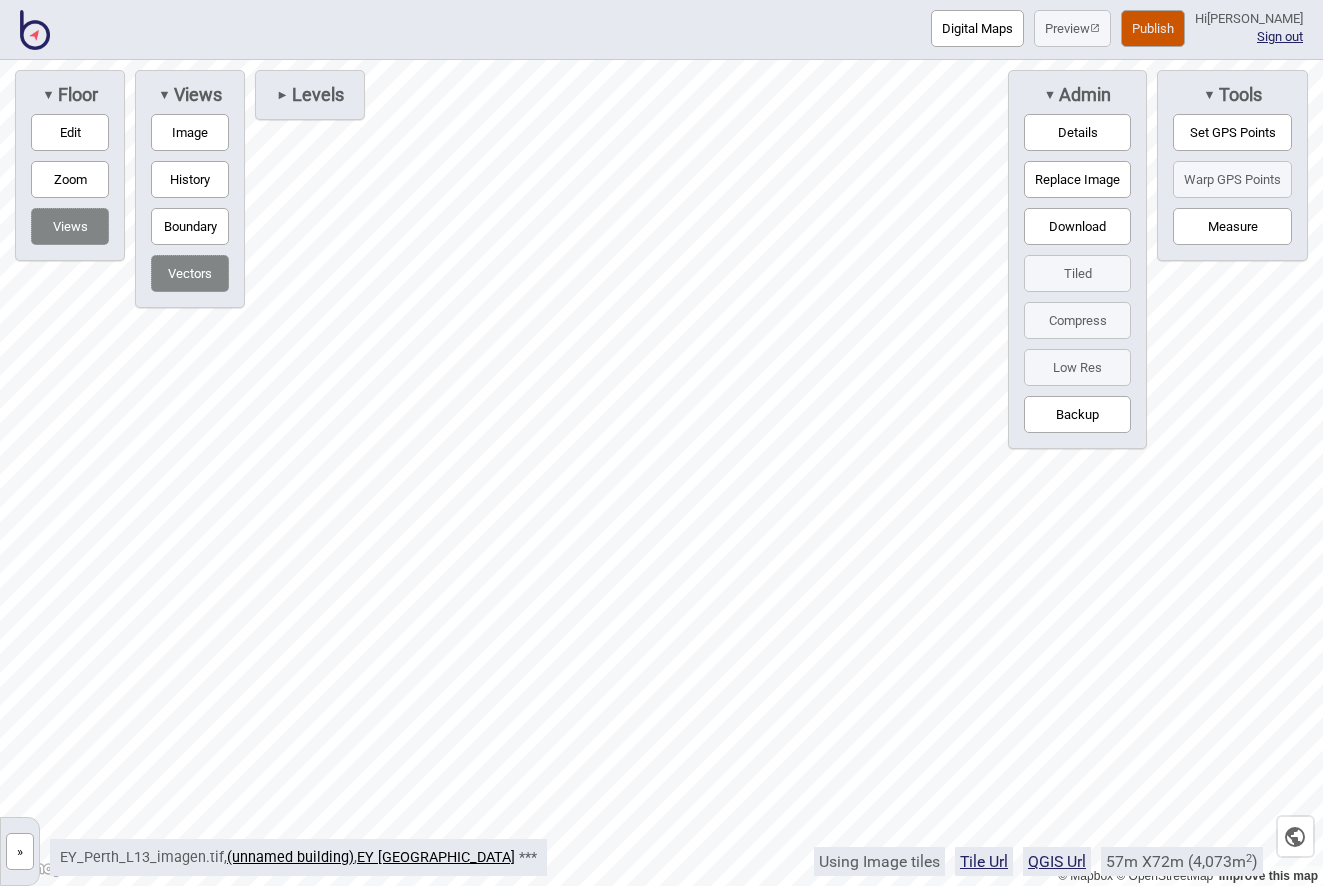 click on "Vectors" at bounding box center (190, 273) 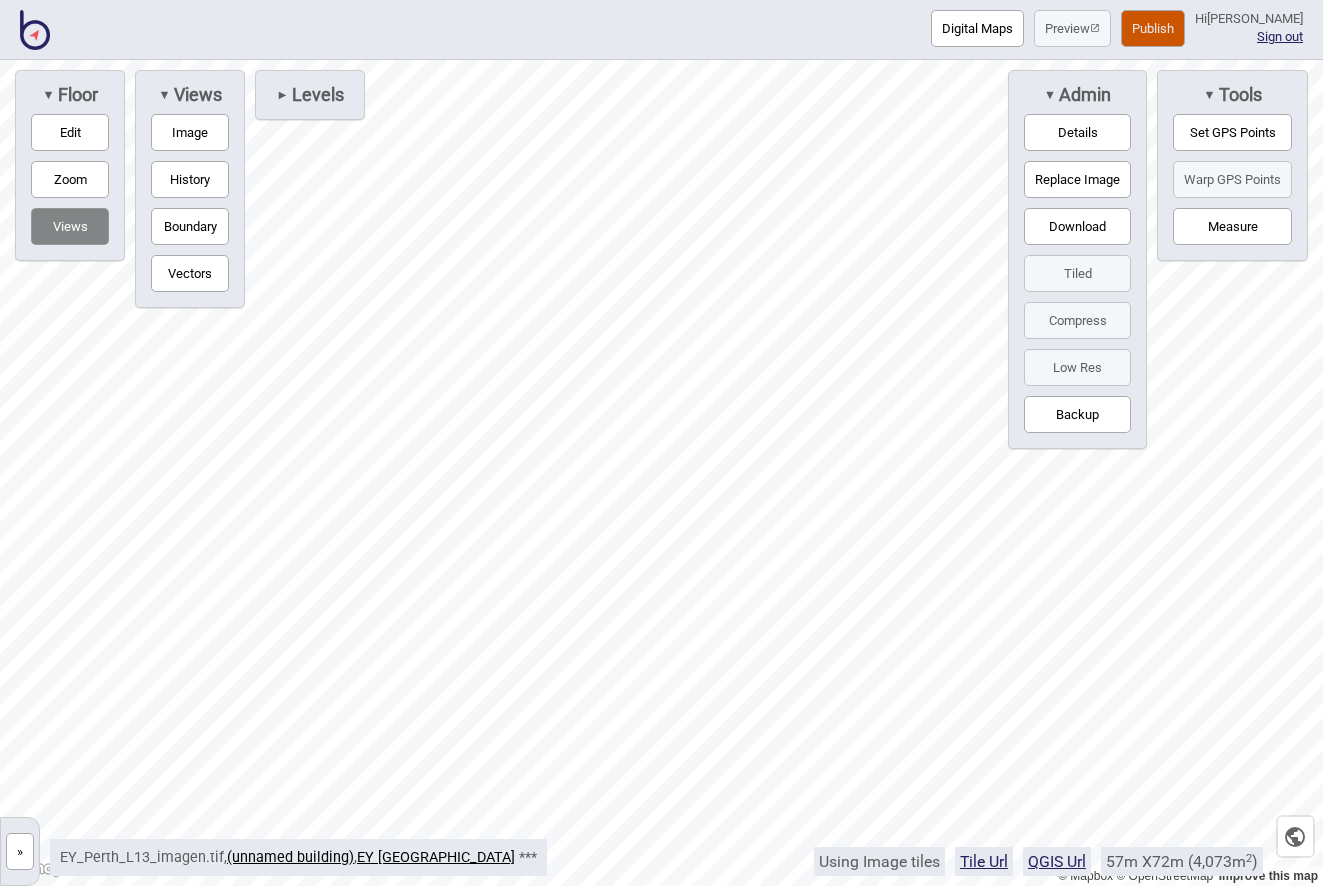 click on "Image" at bounding box center [190, 132] 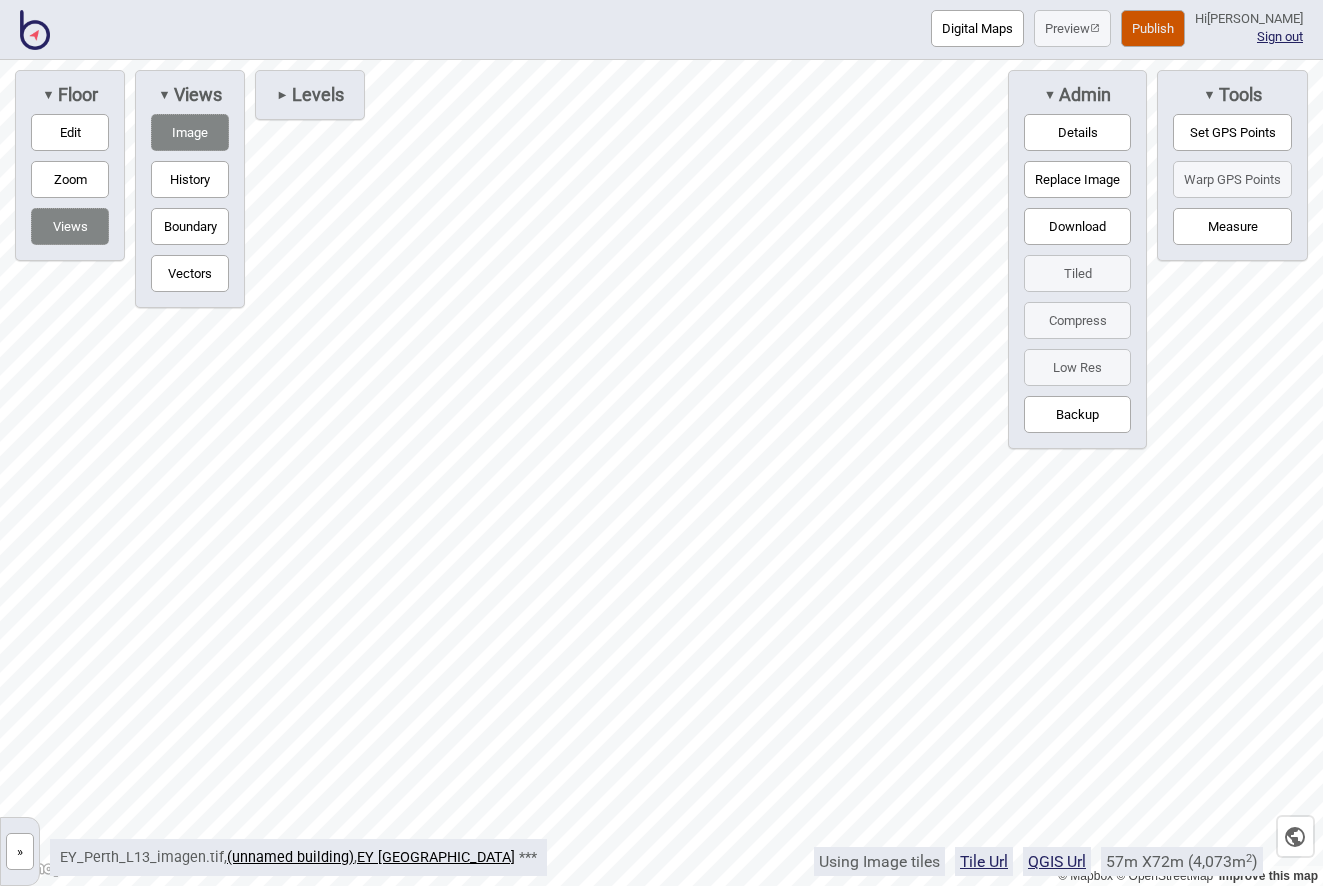 click on "Replace Image" at bounding box center [1077, 179] 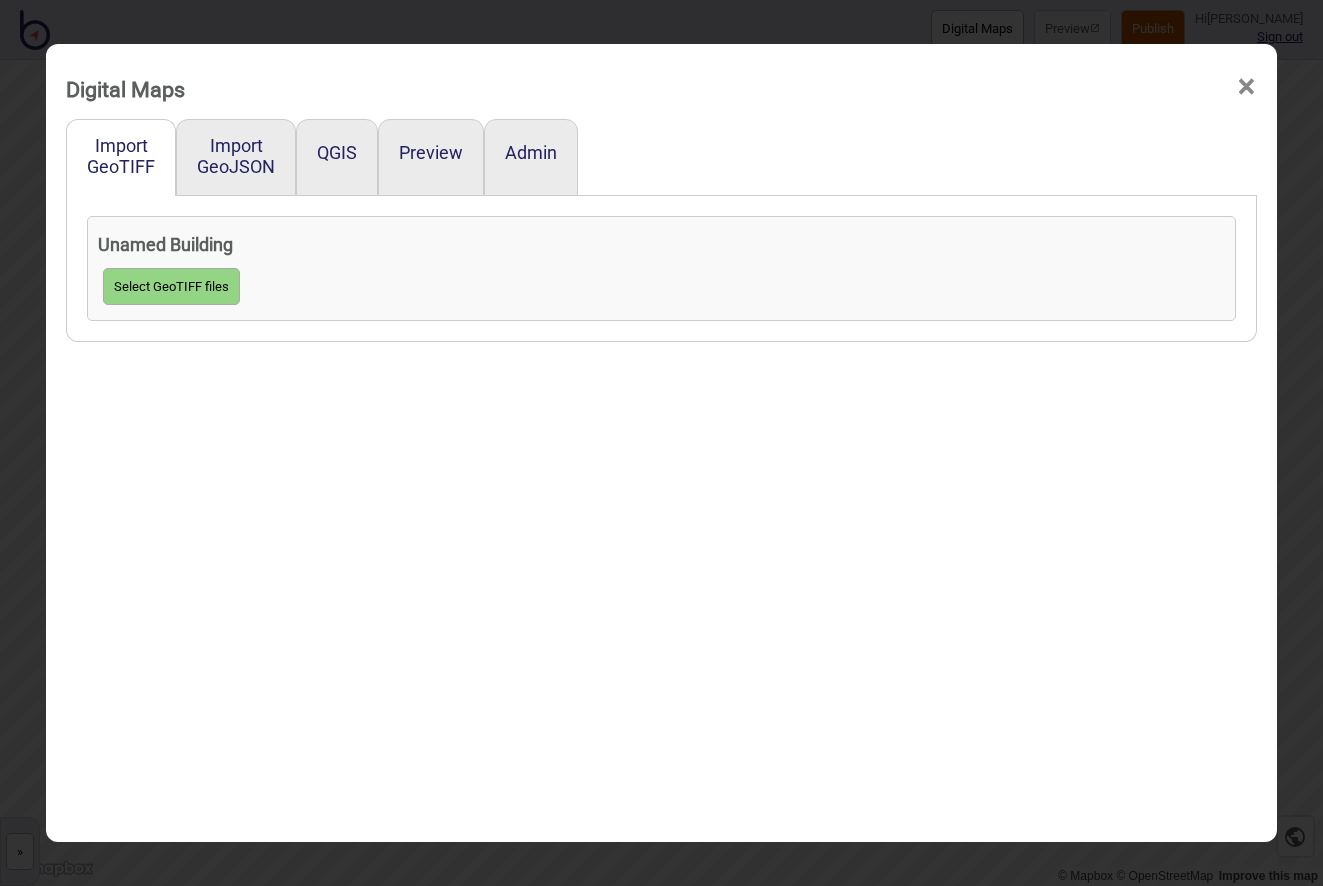 click on "Select GeoTIFF files" at bounding box center (171, 286) 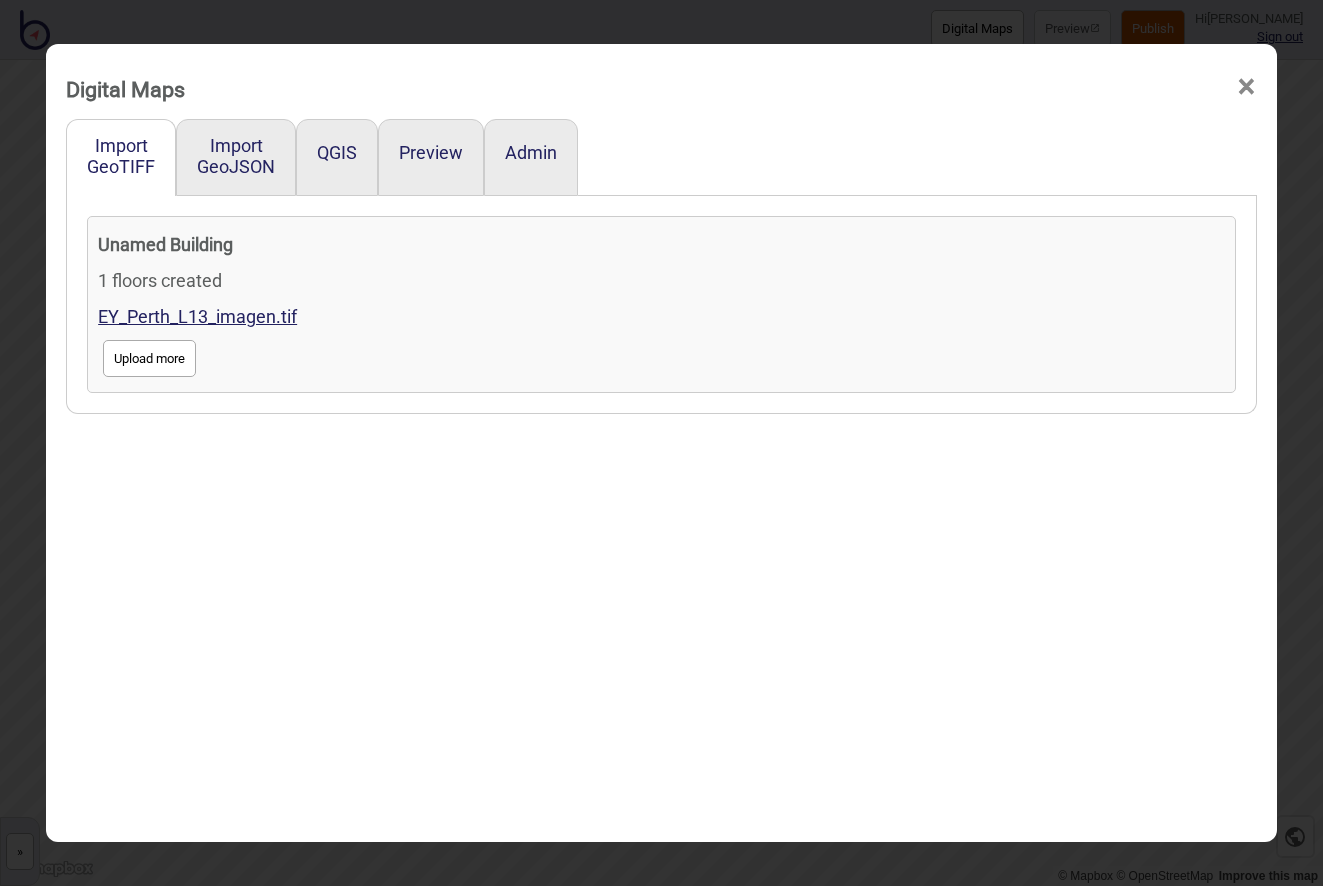 click on "×" at bounding box center (1246, 87) 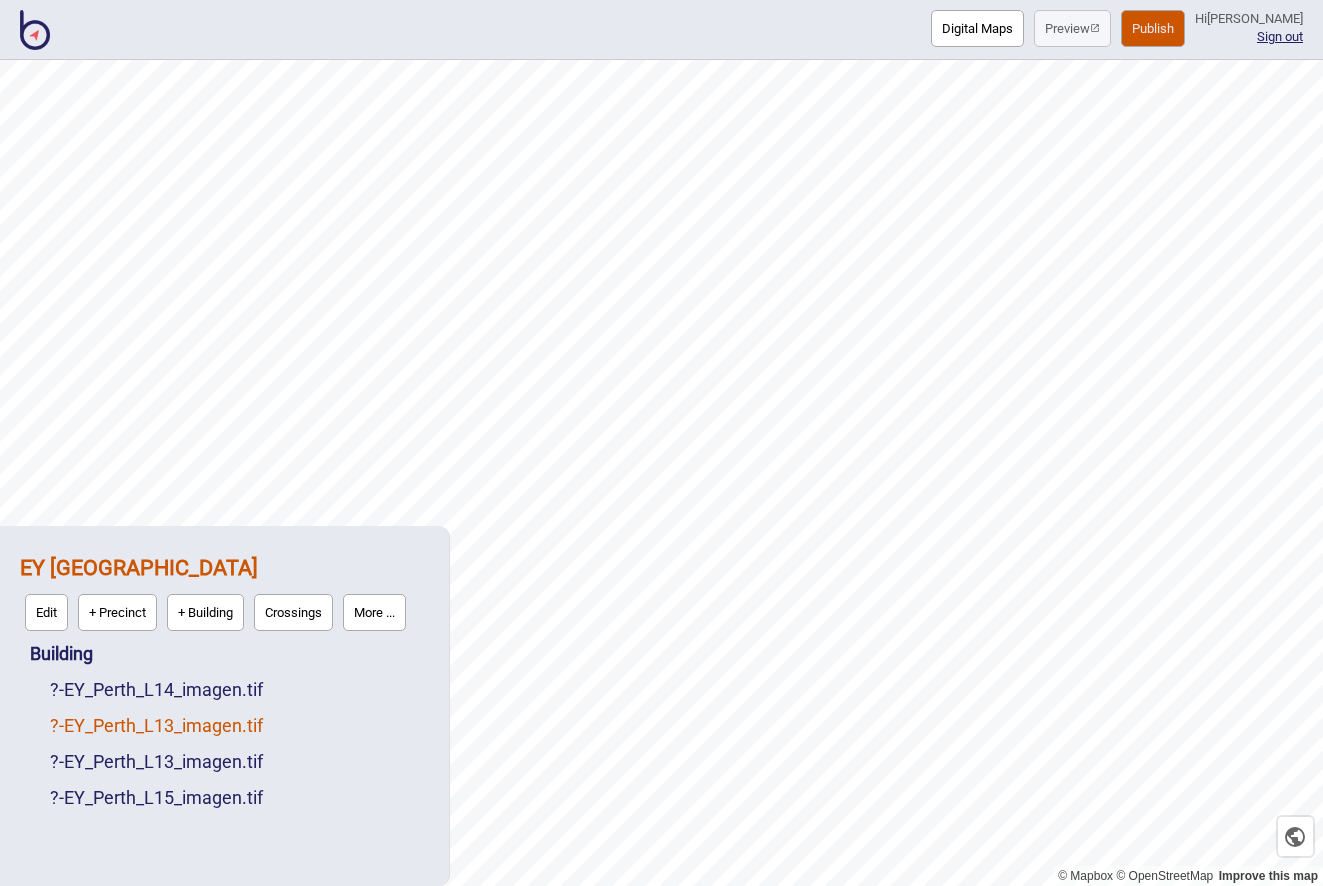 click on "?  -  EY_Perth_L13_imagen.tif" at bounding box center [156, 725] 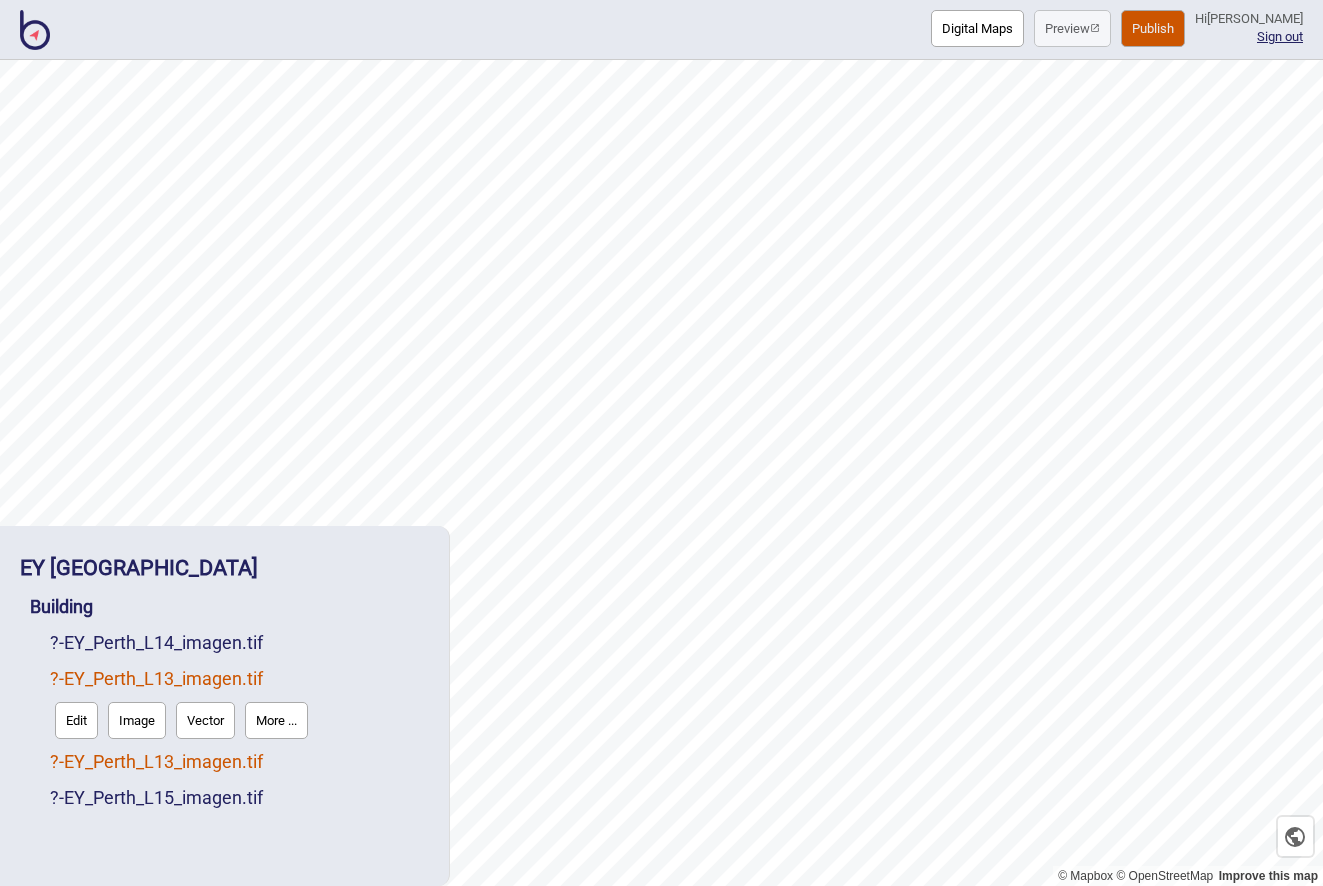 click on "?  -  EY_Perth_L13_imagen.tif" at bounding box center [156, 761] 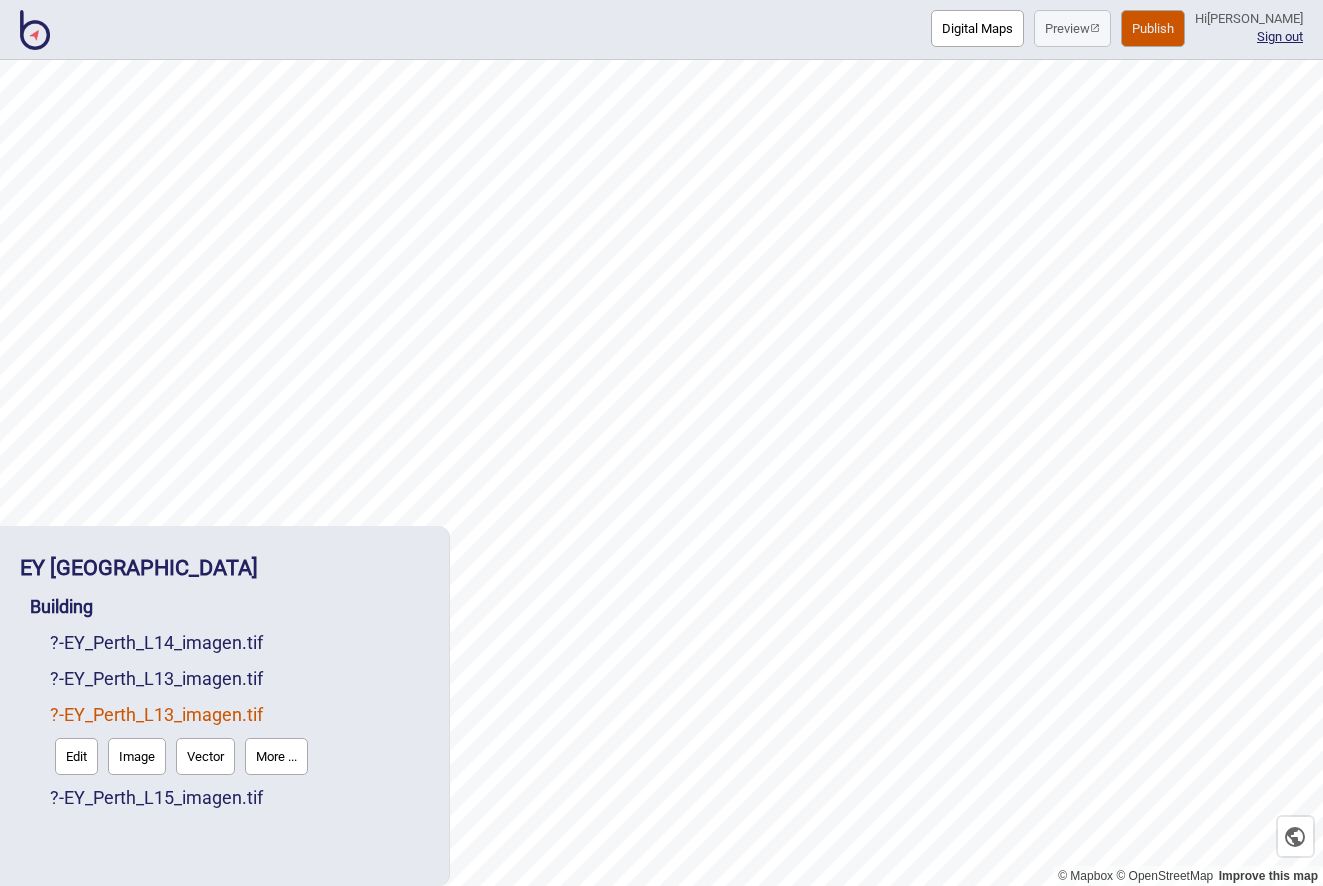 click on "More ..." at bounding box center [276, 756] 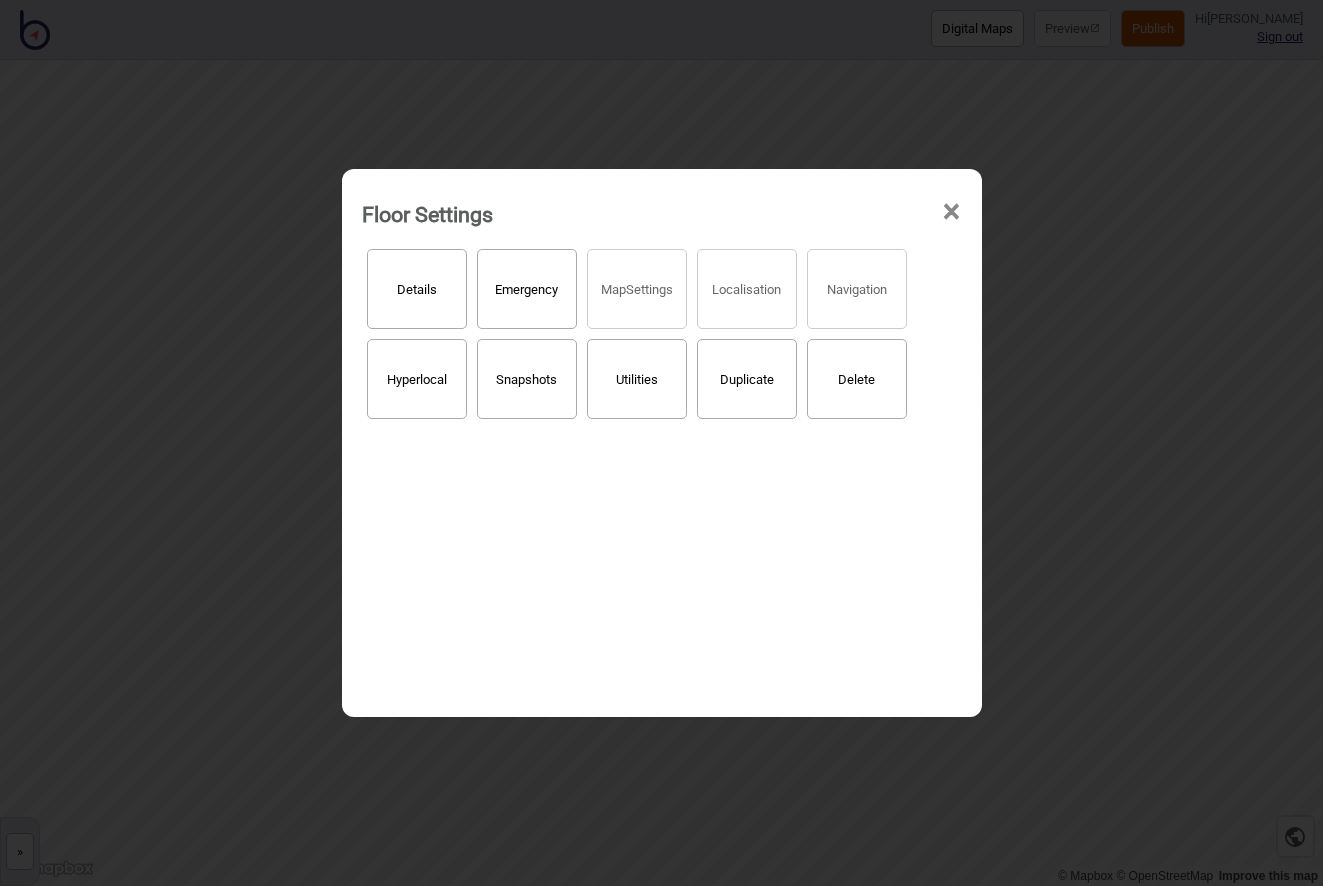 click on "×" at bounding box center [951, 212] 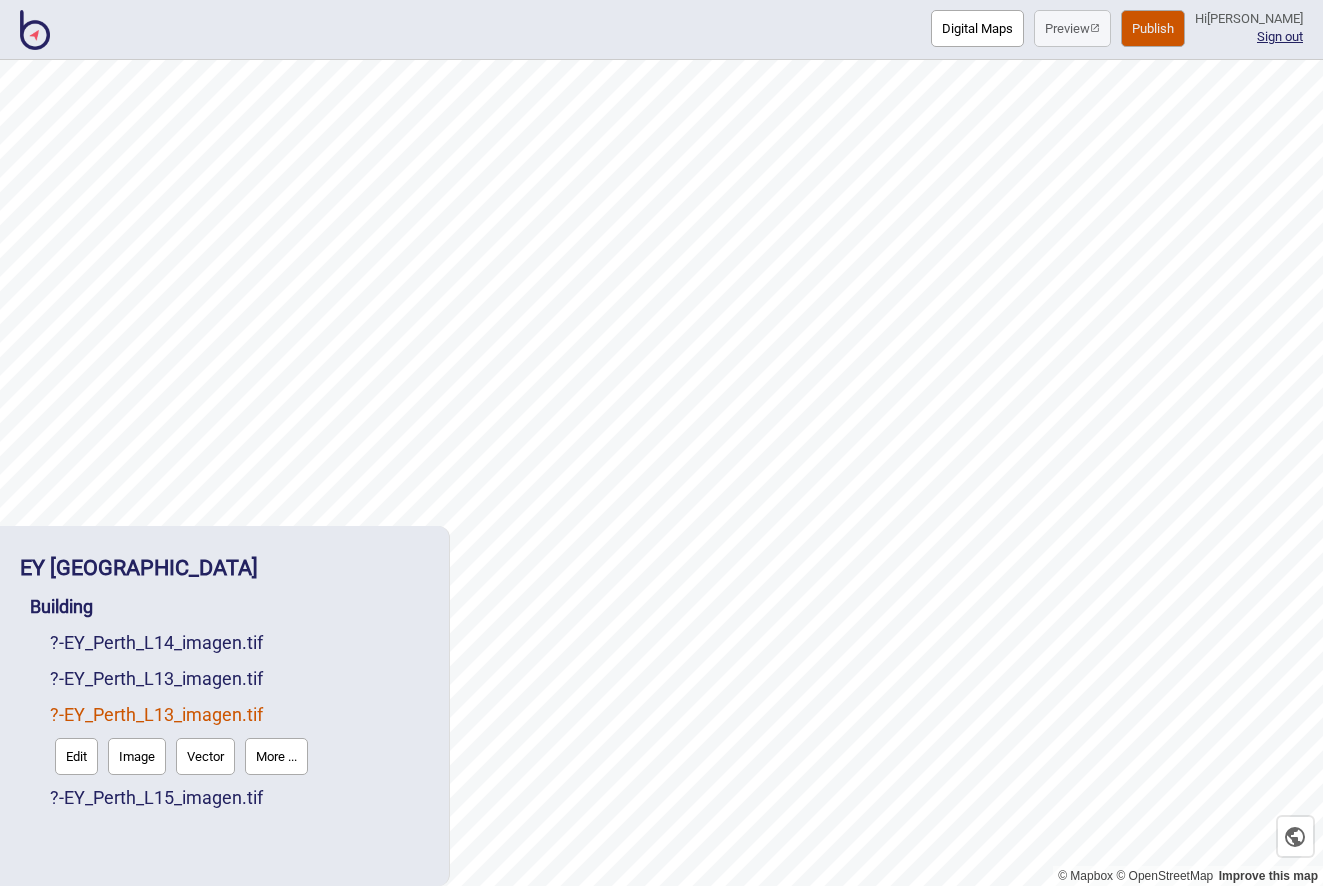 click on "Edit" at bounding box center (76, 756) 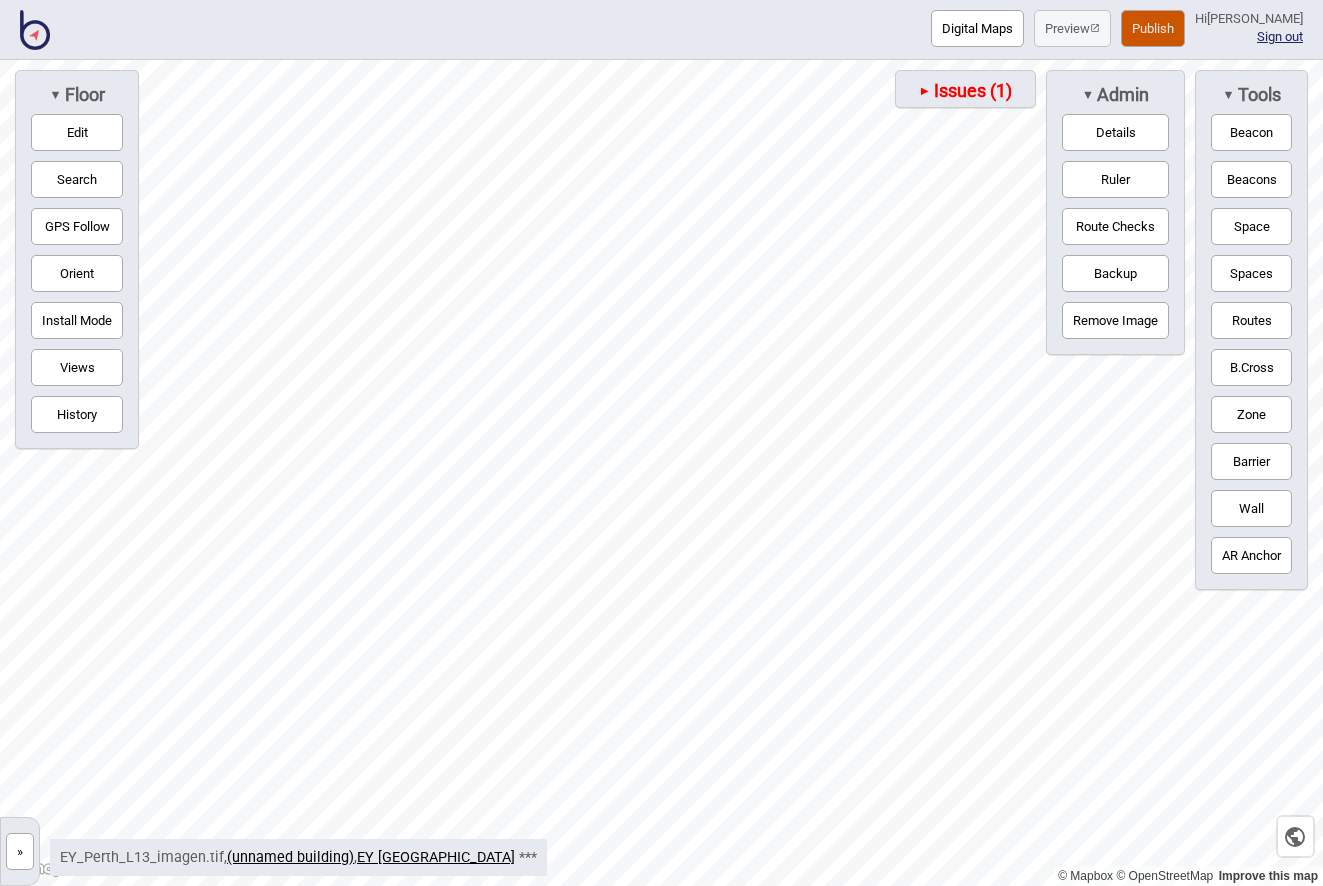 click on "►" at bounding box center (925, 90) 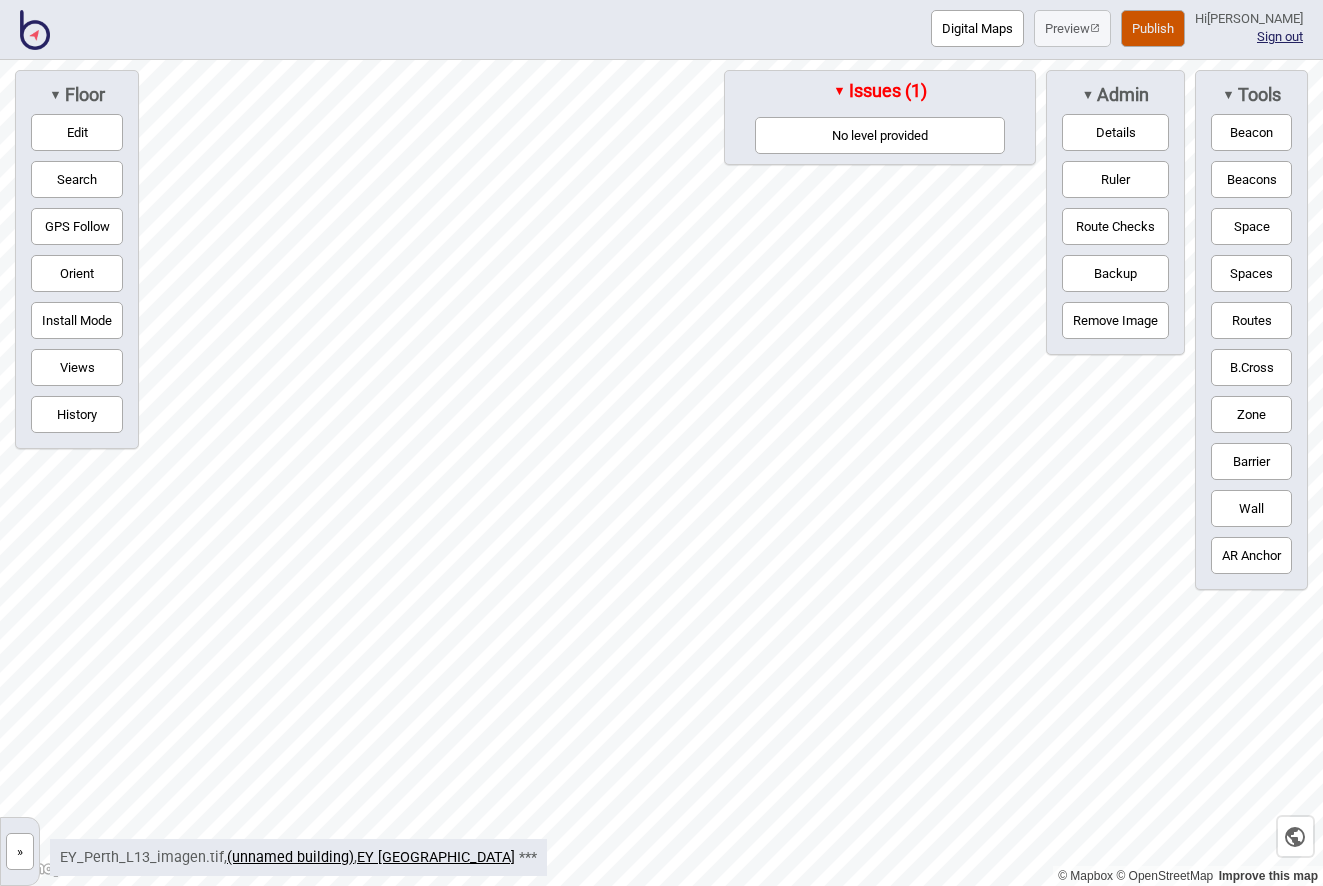 click on "Remove Image" at bounding box center [1115, 320] 